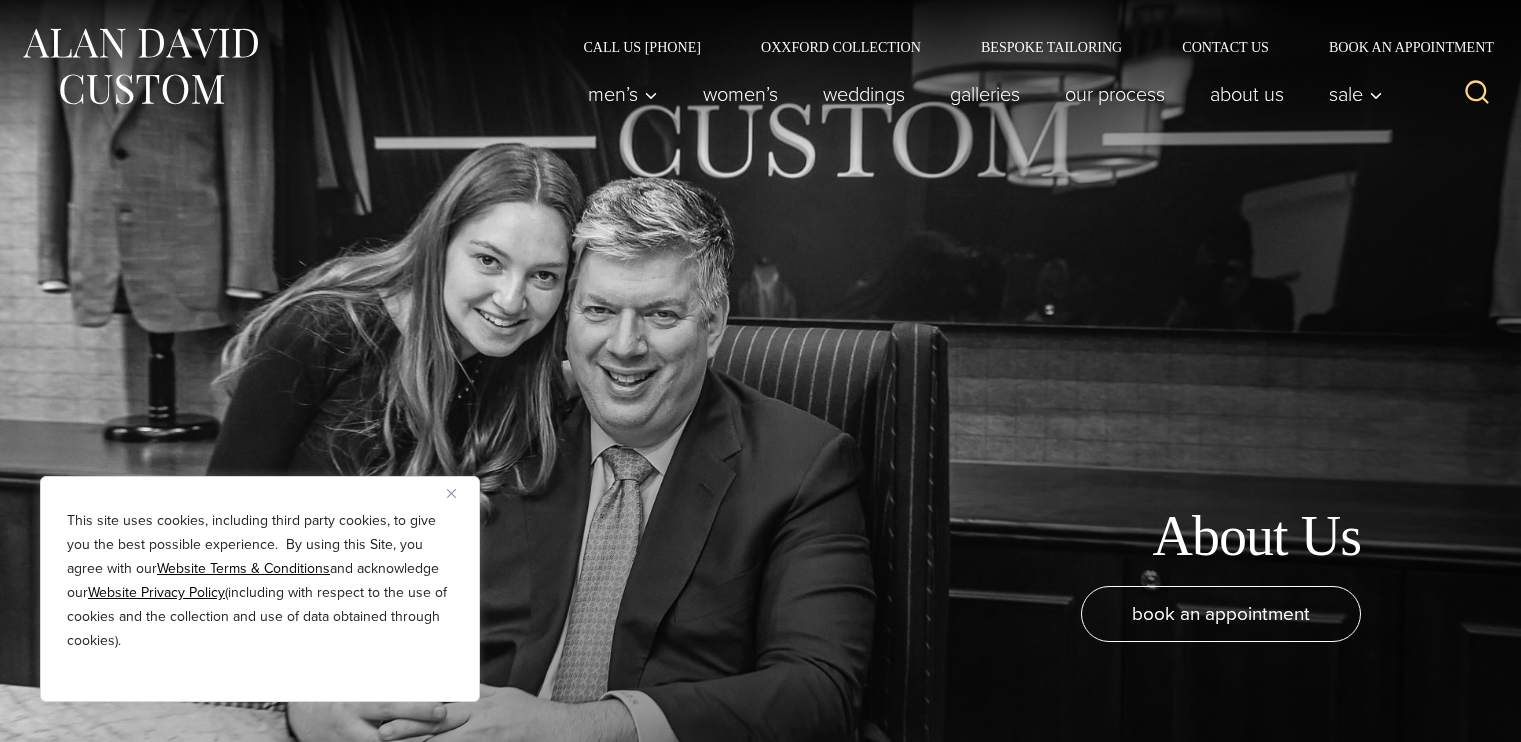 scroll, scrollTop: 0, scrollLeft: 0, axis: both 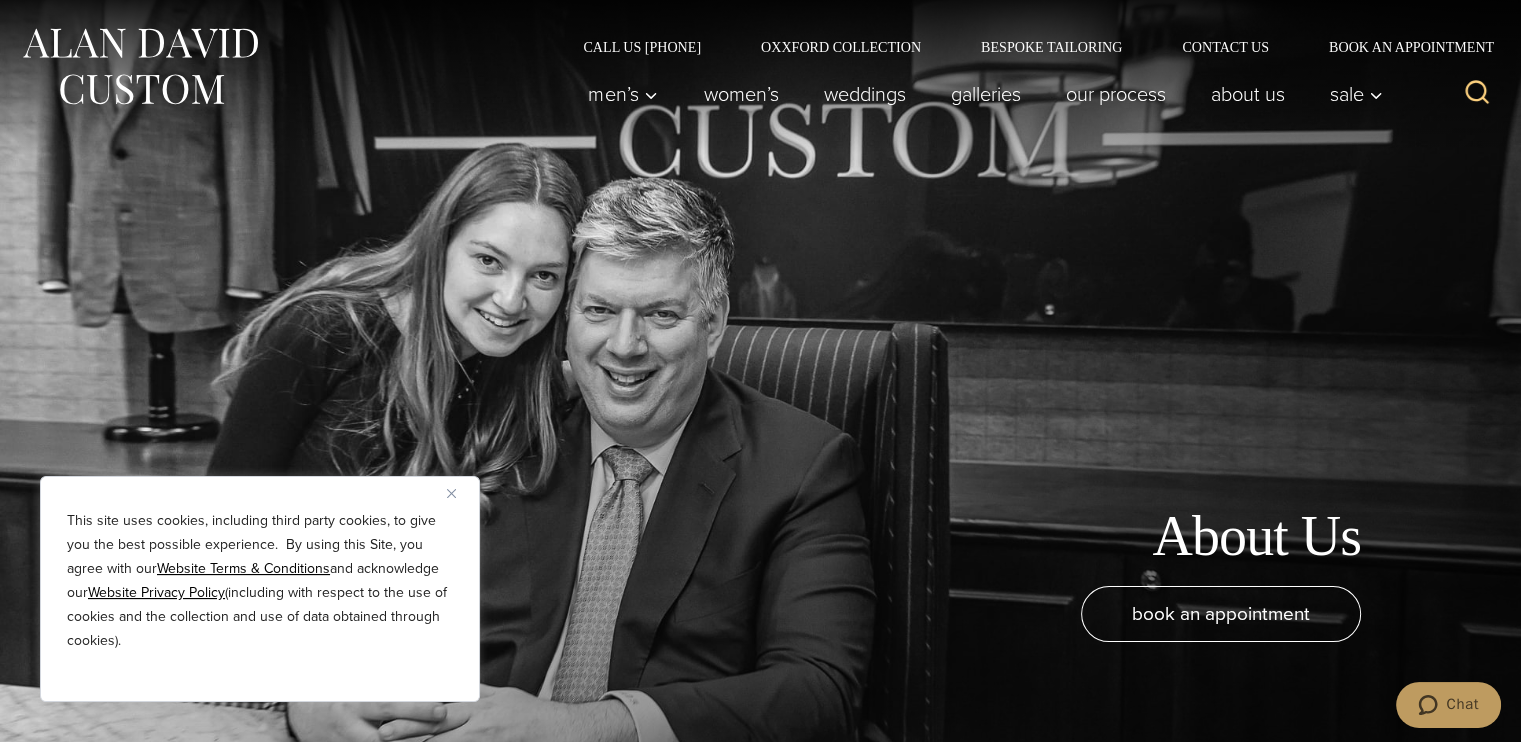 click at bounding box center (459, 493) 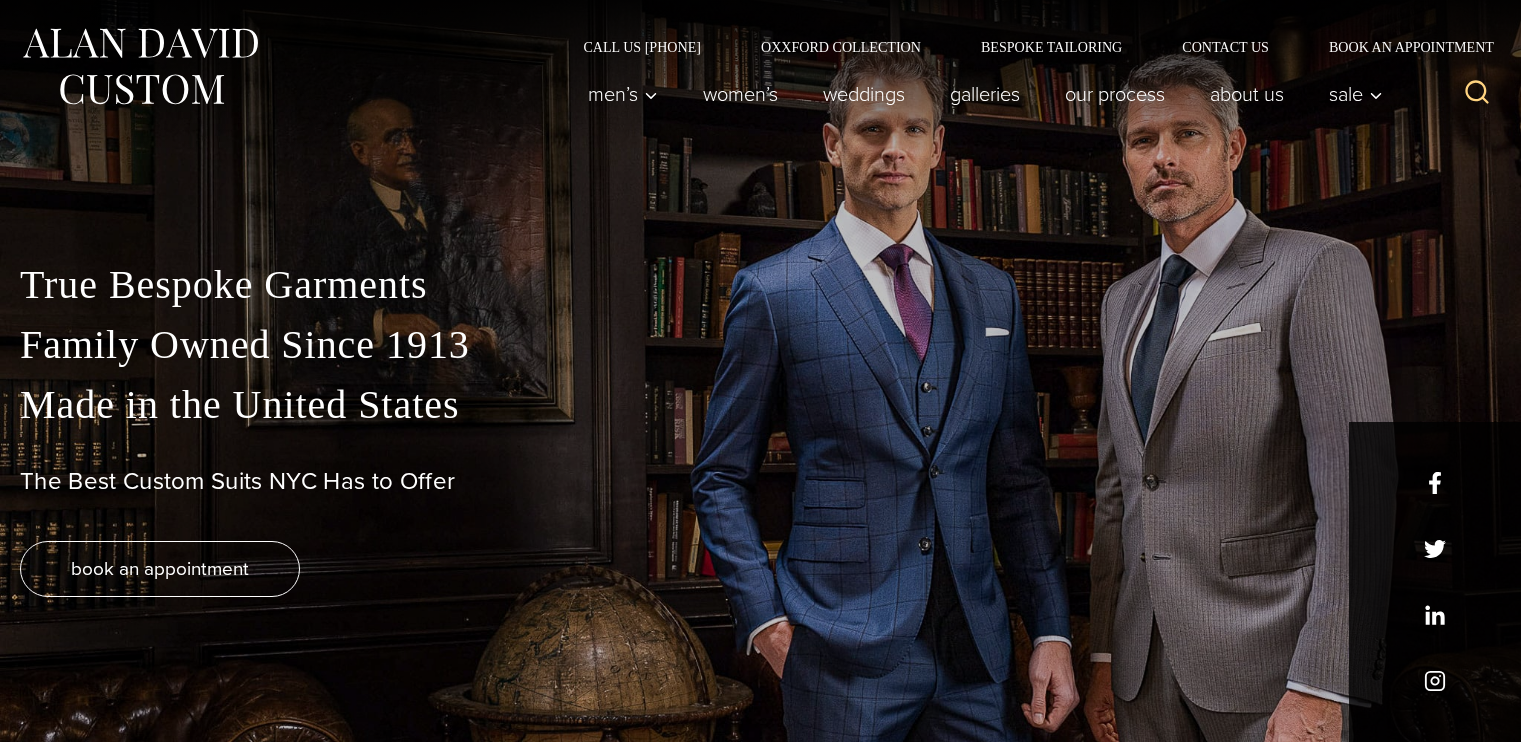 scroll, scrollTop: 0, scrollLeft: 0, axis: both 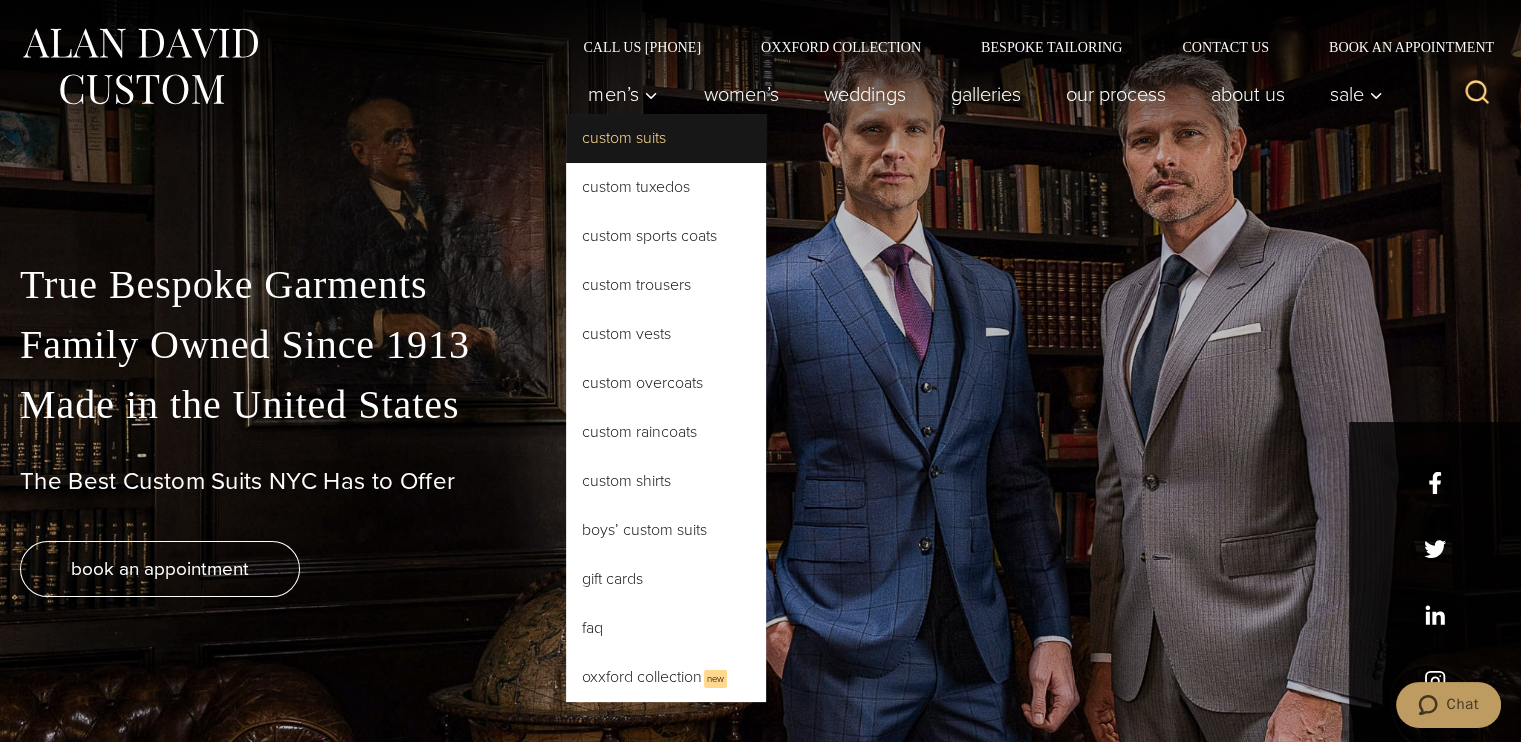 click on "Custom Suits" at bounding box center [666, 138] 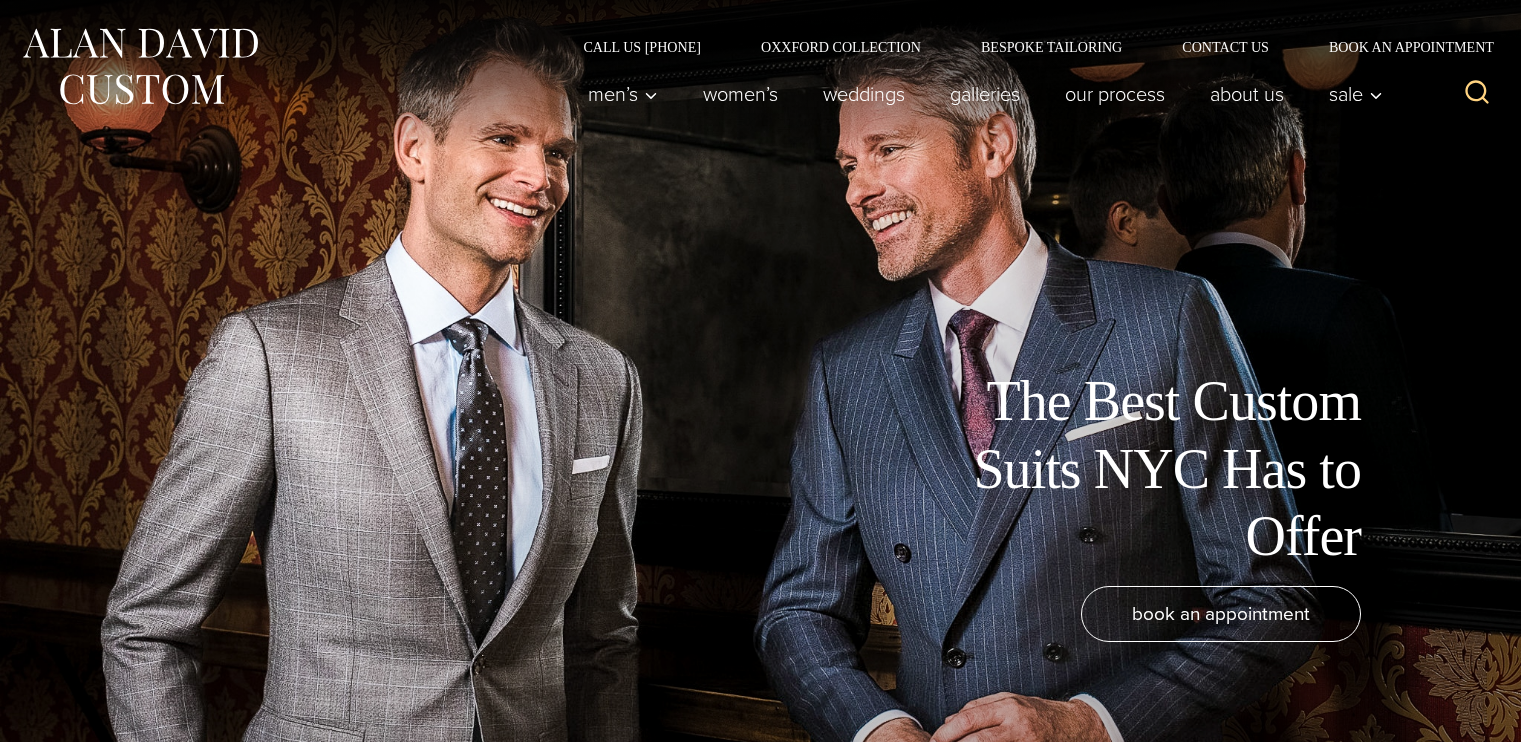 scroll, scrollTop: 0, scrollLeft: 0, axis: both 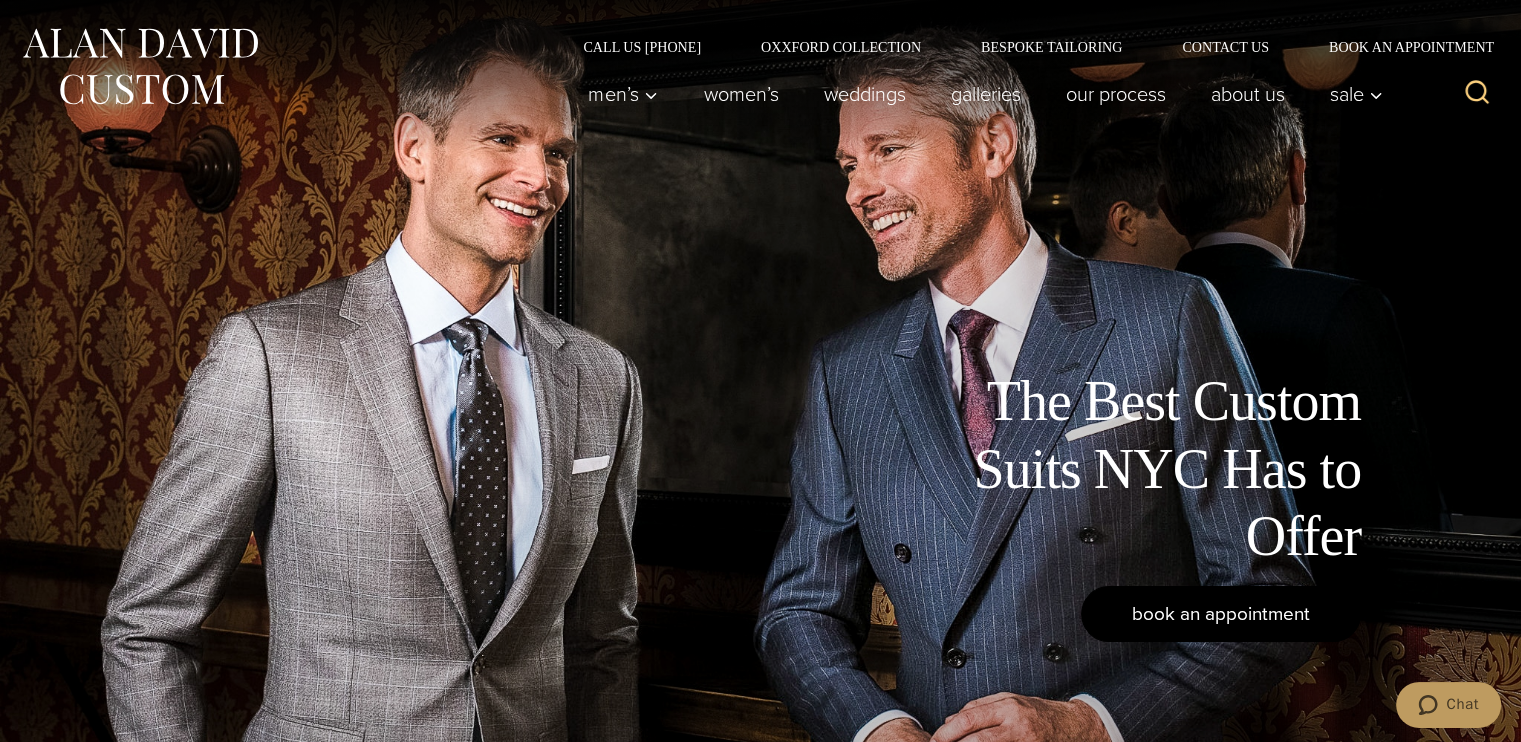 click on "book an appointment" at bounding box center (1221, 613) 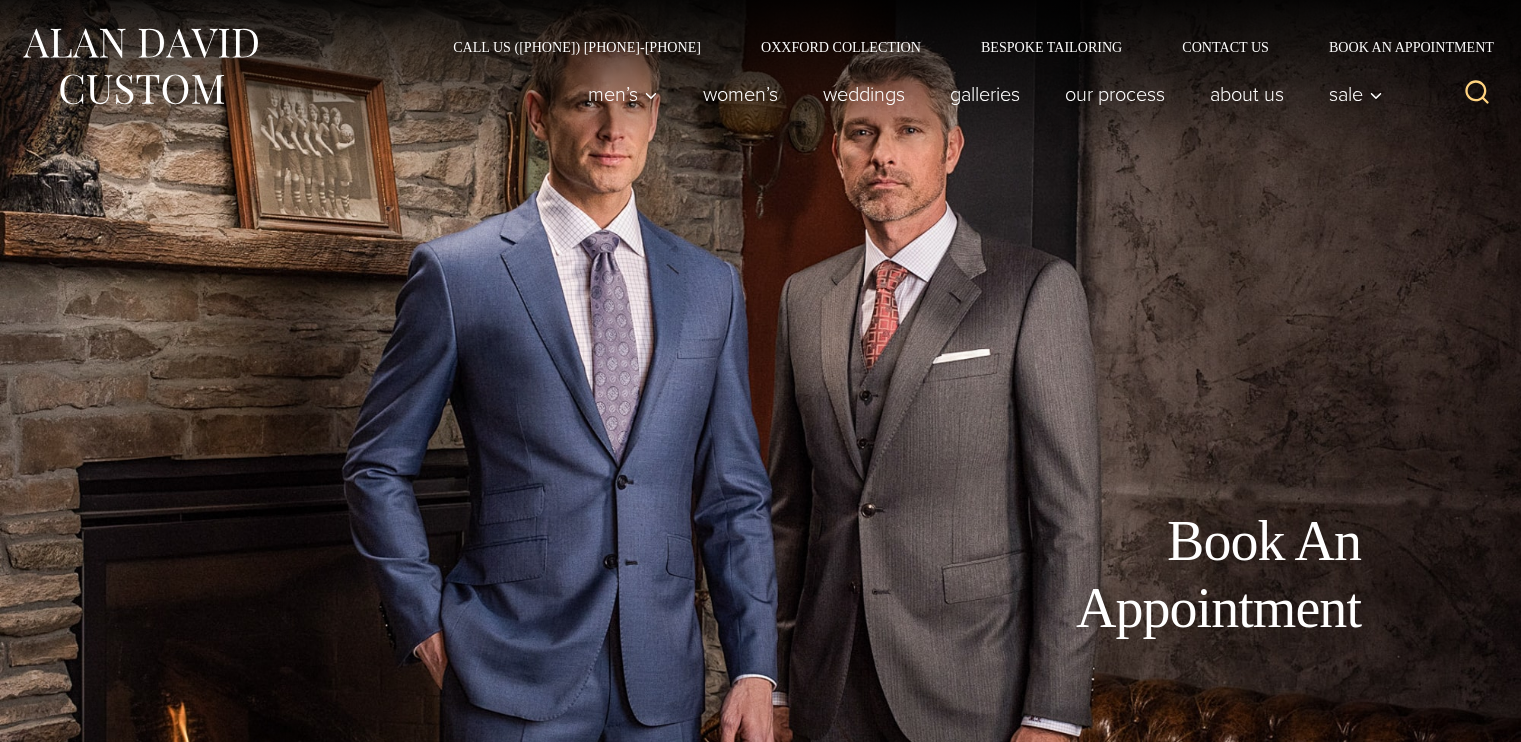 scroll, scrollTop: 0, scrollLeft: 0, axis: both 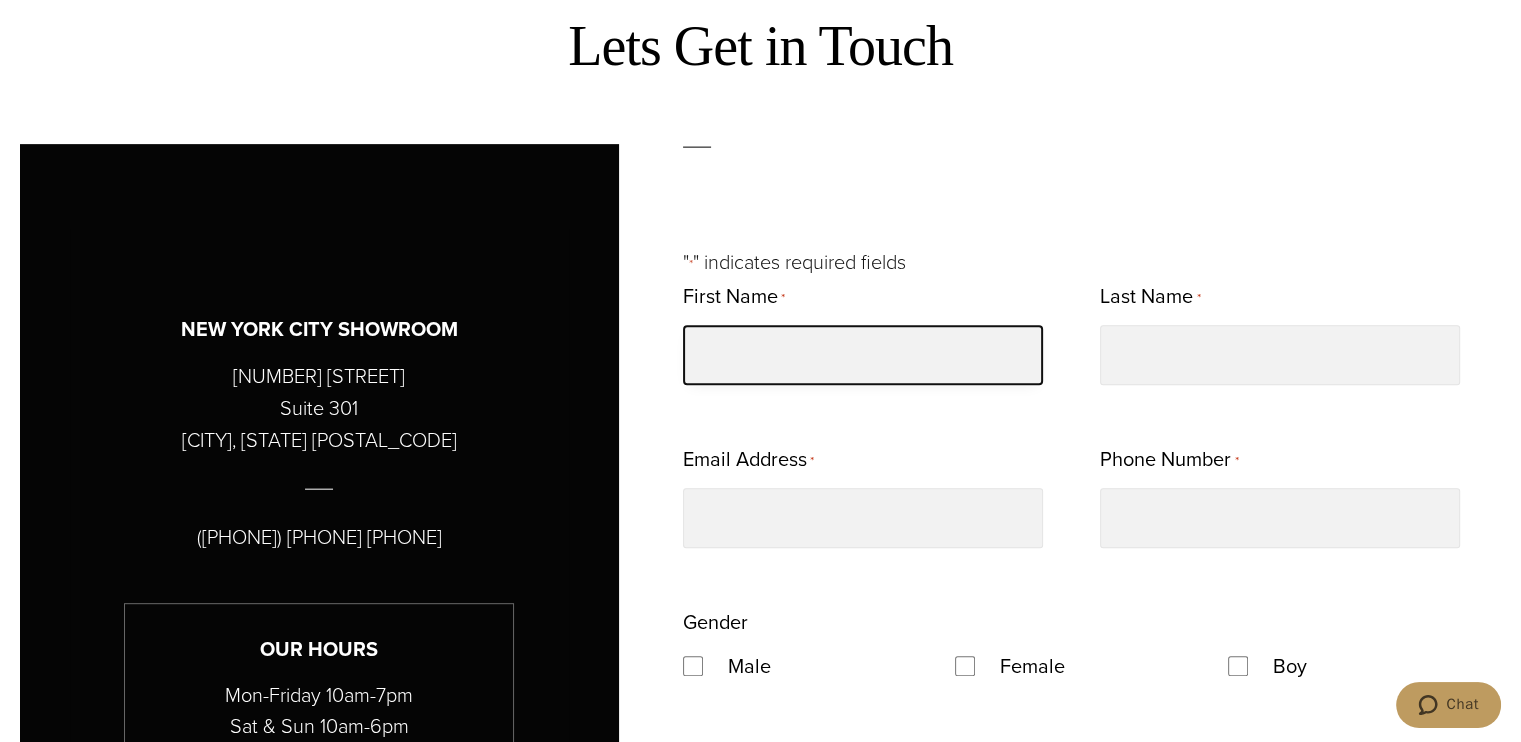 click on "First Name *" at bounding box center [863, 355] 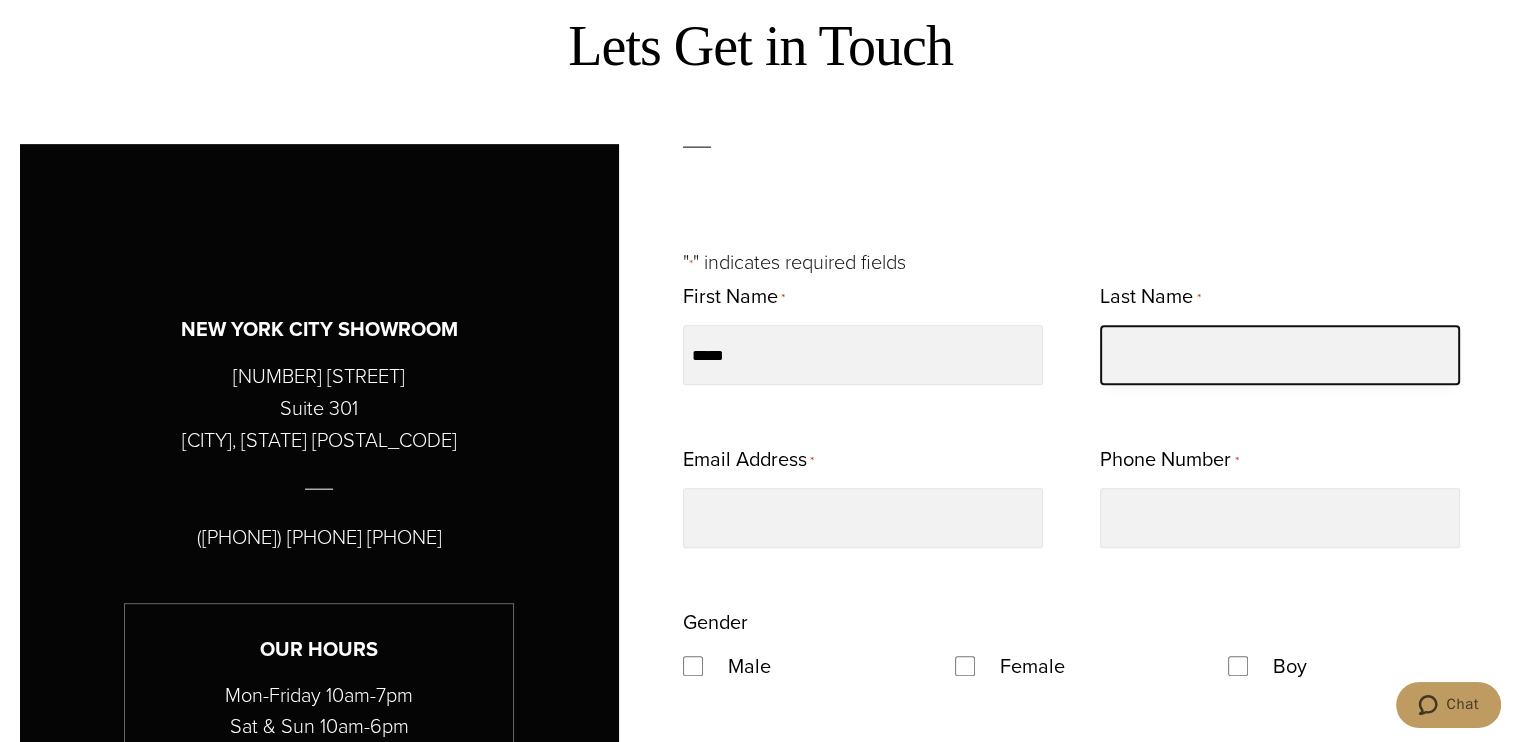 type on "********" 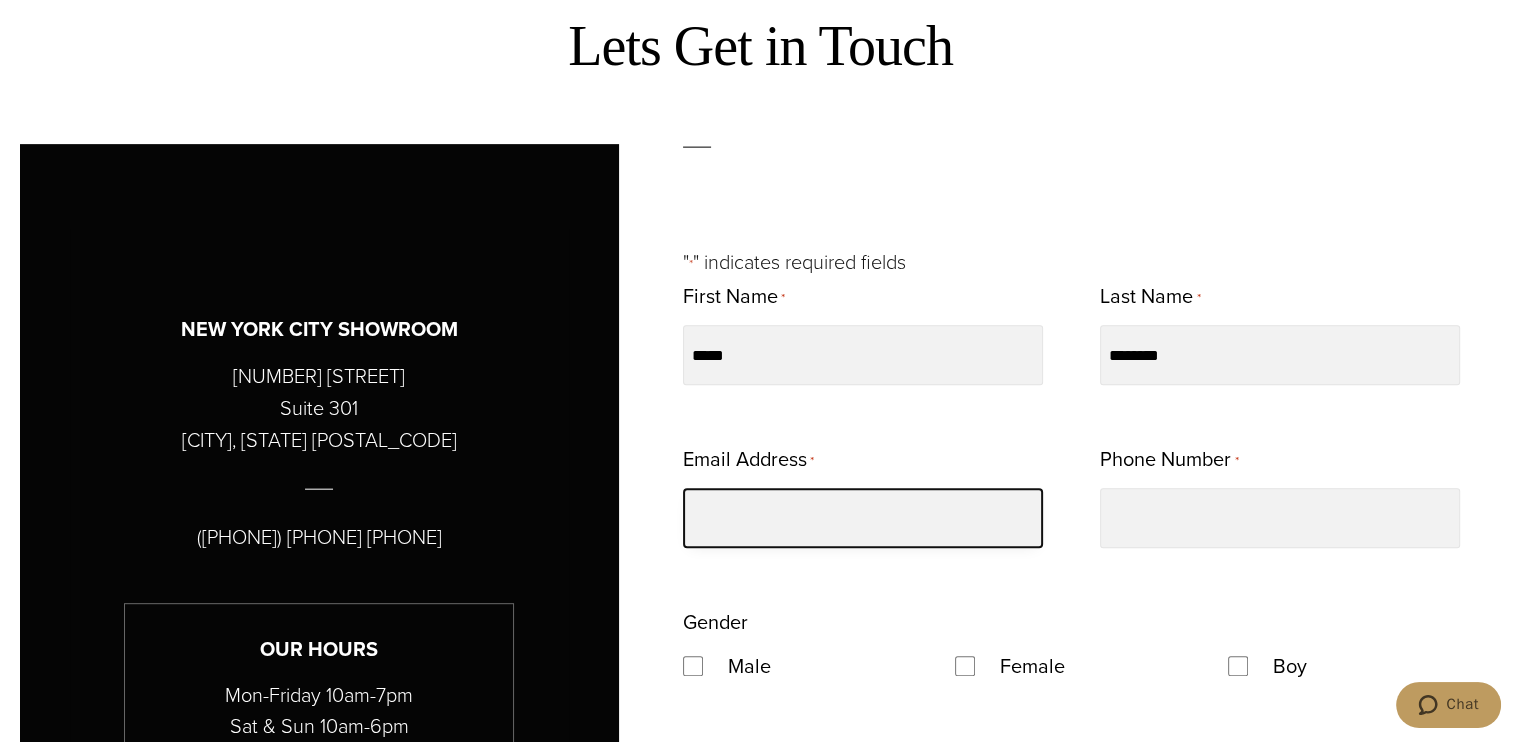 type on "**********" 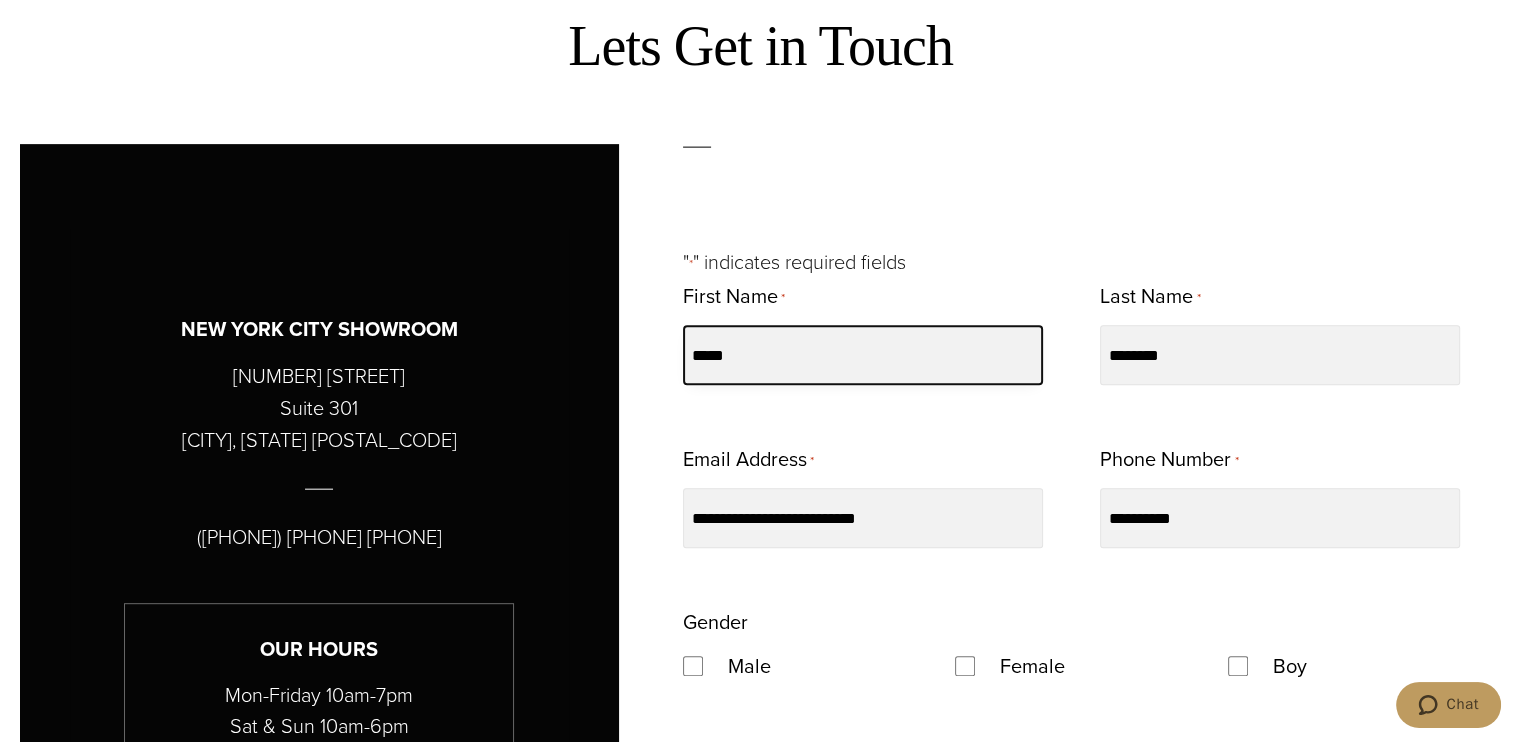 type on "**********" 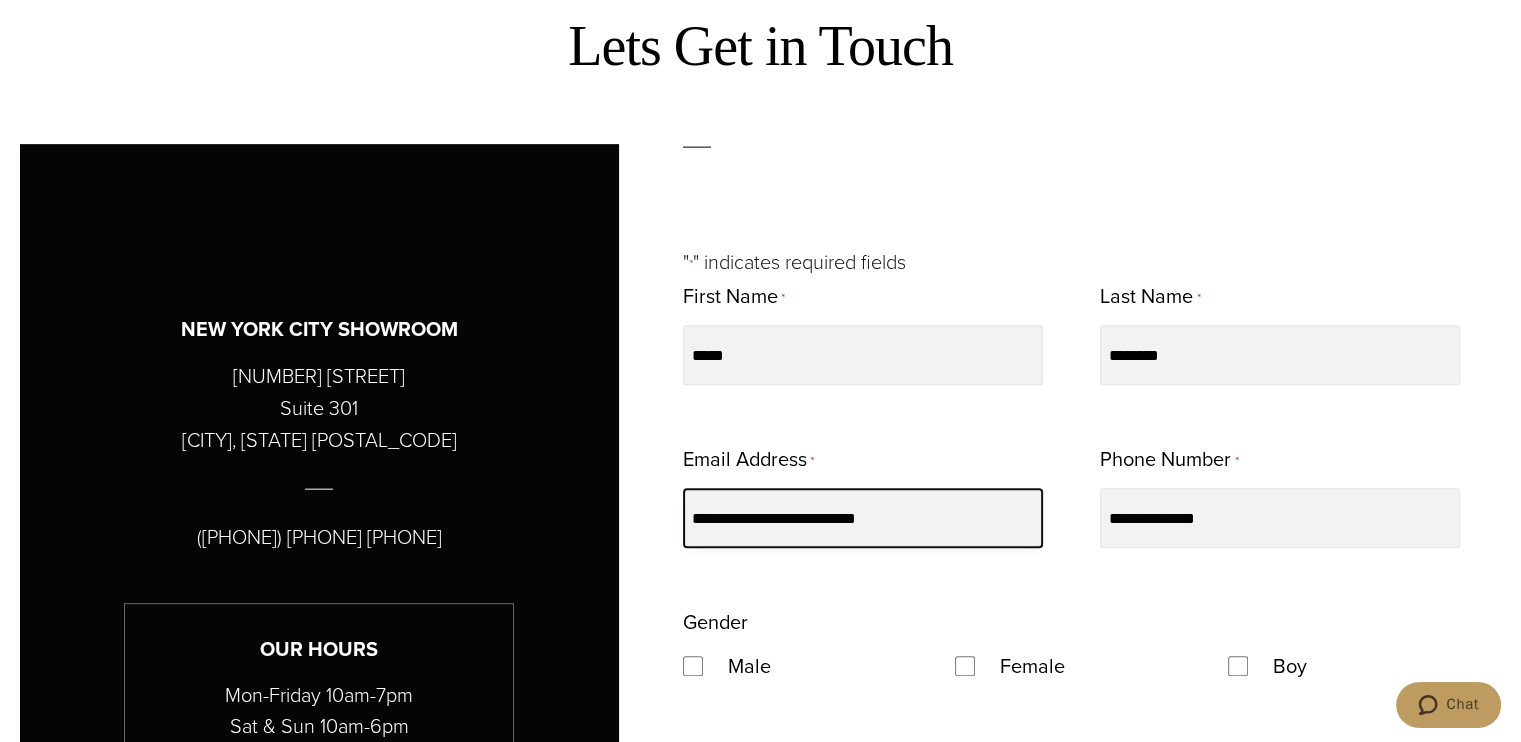 click on "**********" at bounding box center [863, 518] 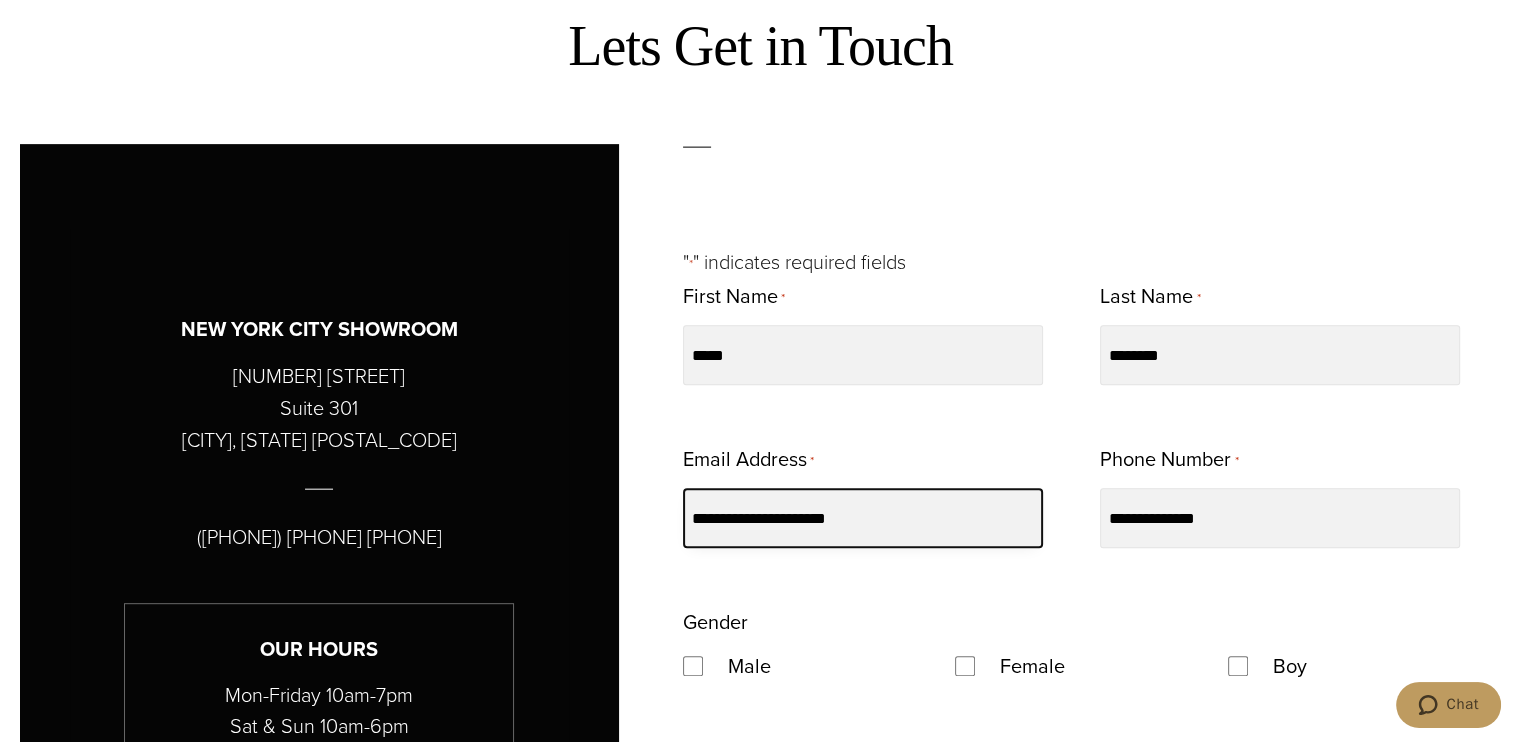 type on "**********" 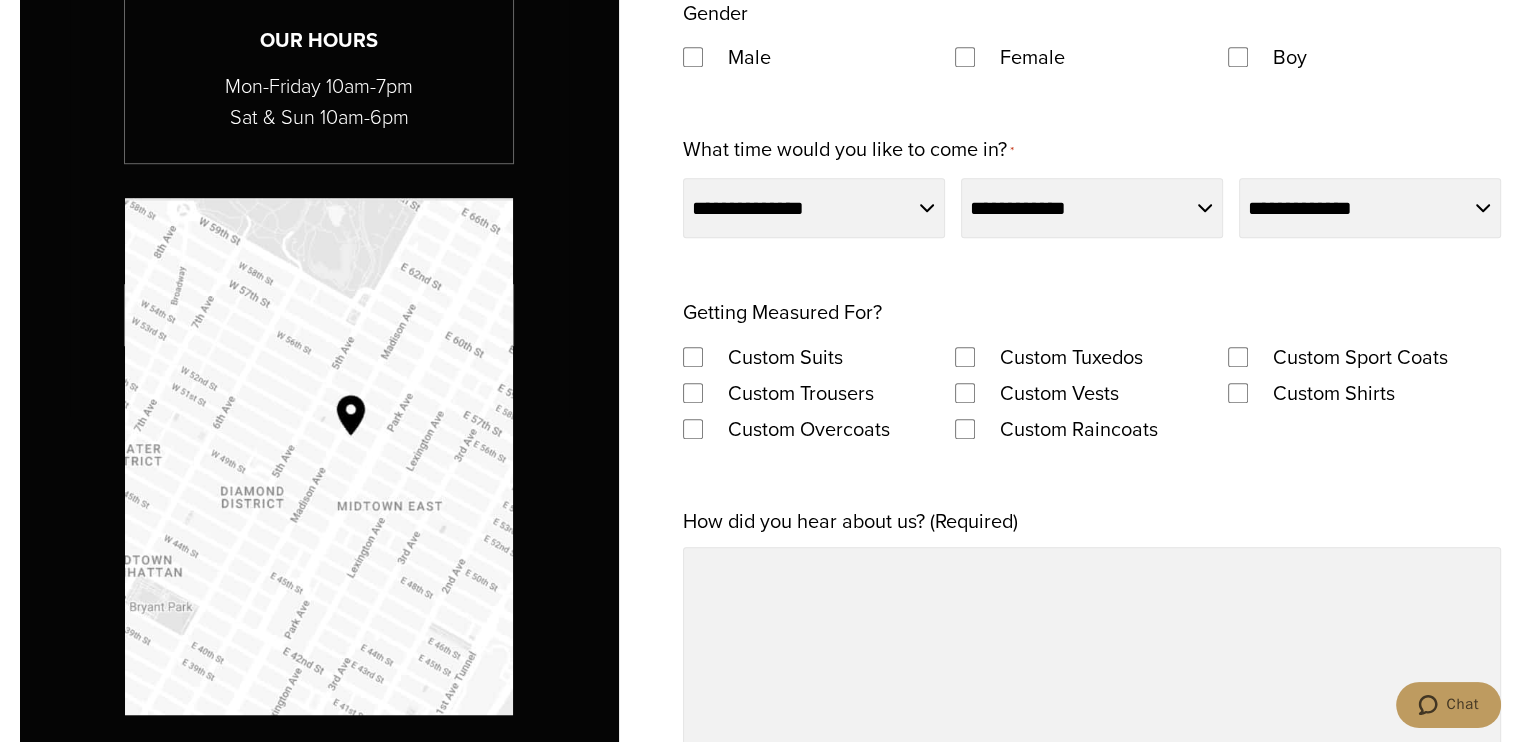 scroll, scrollTop: 1447, scrollLeft: 0, axis: vertical 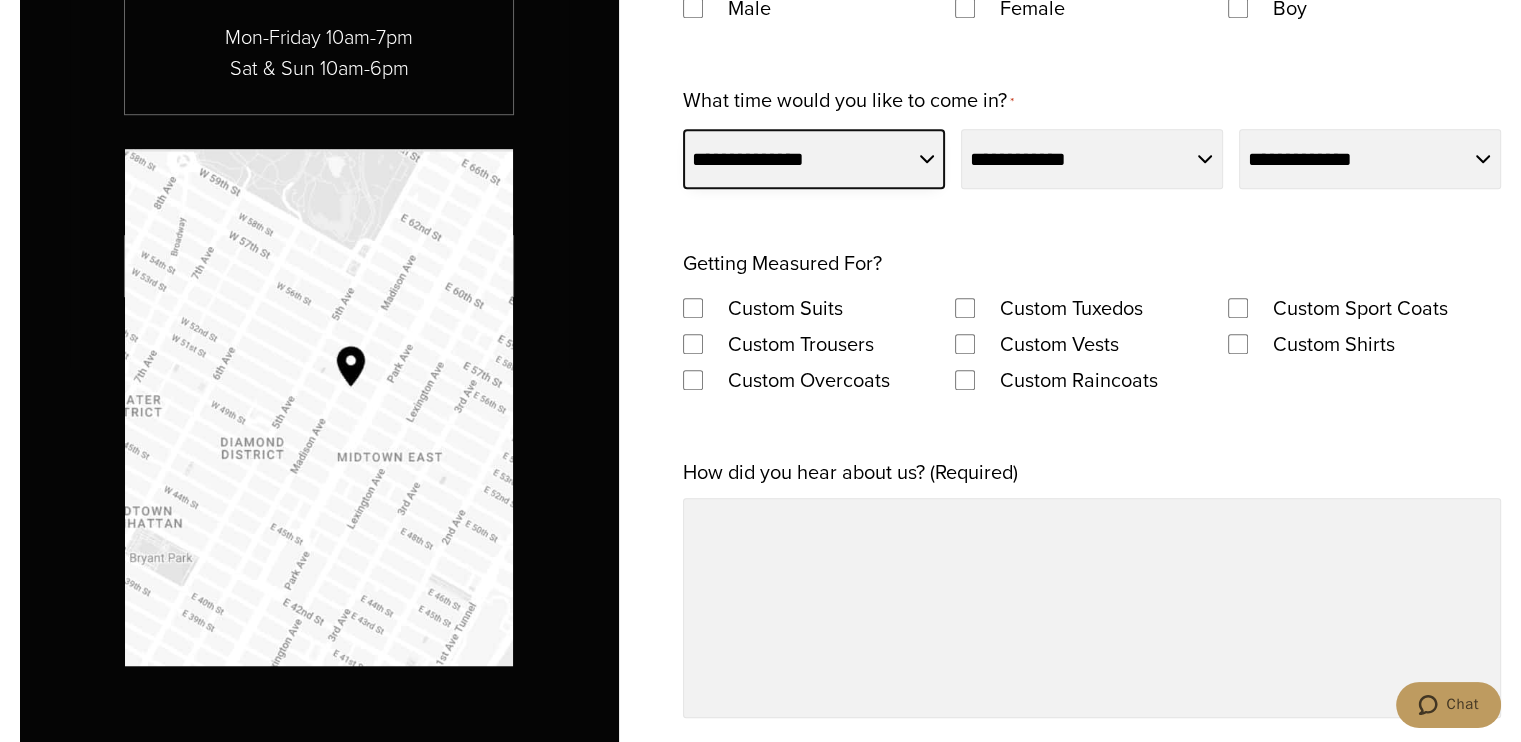 click on "**********" at bounding box center (814, 159) 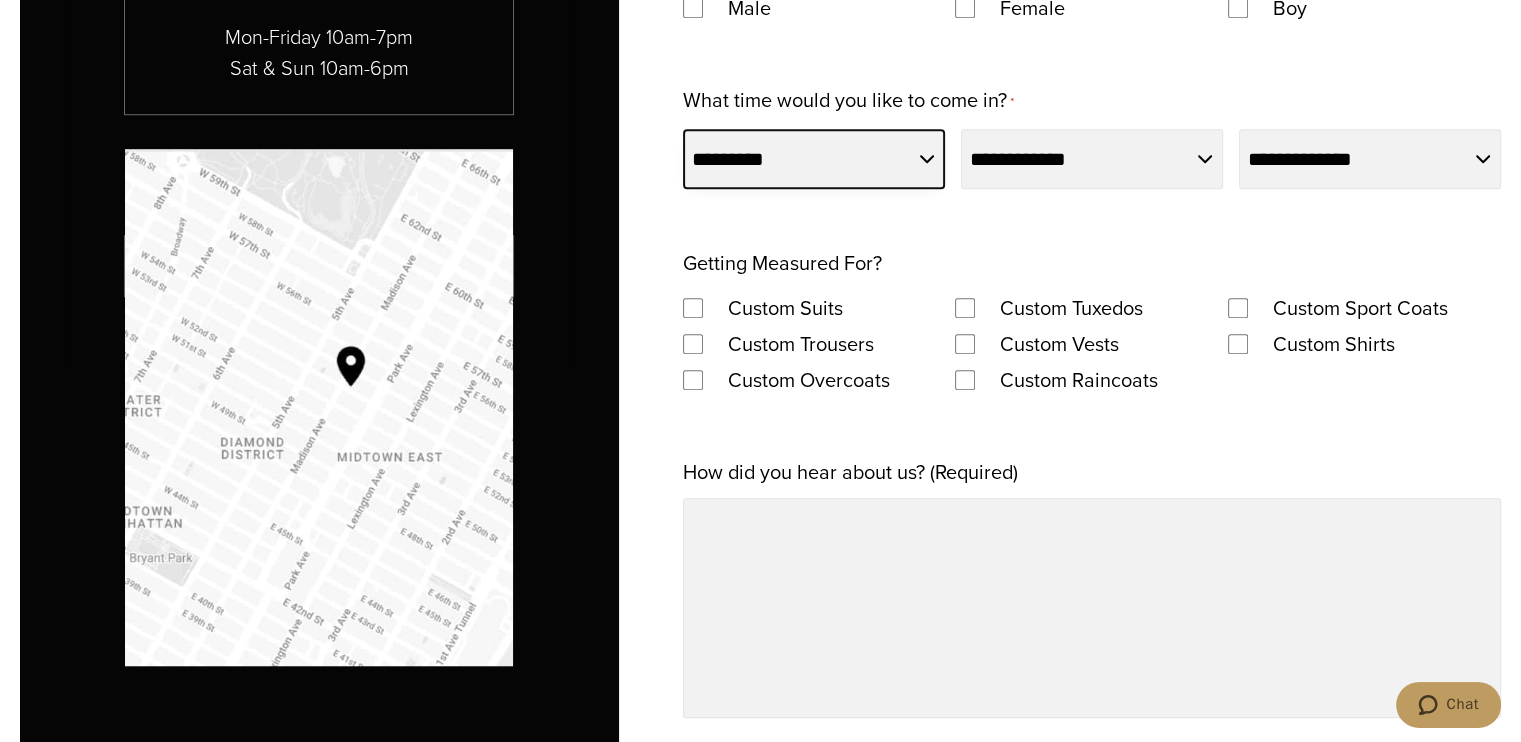 click on "**********" at bounding box center (814, 159) 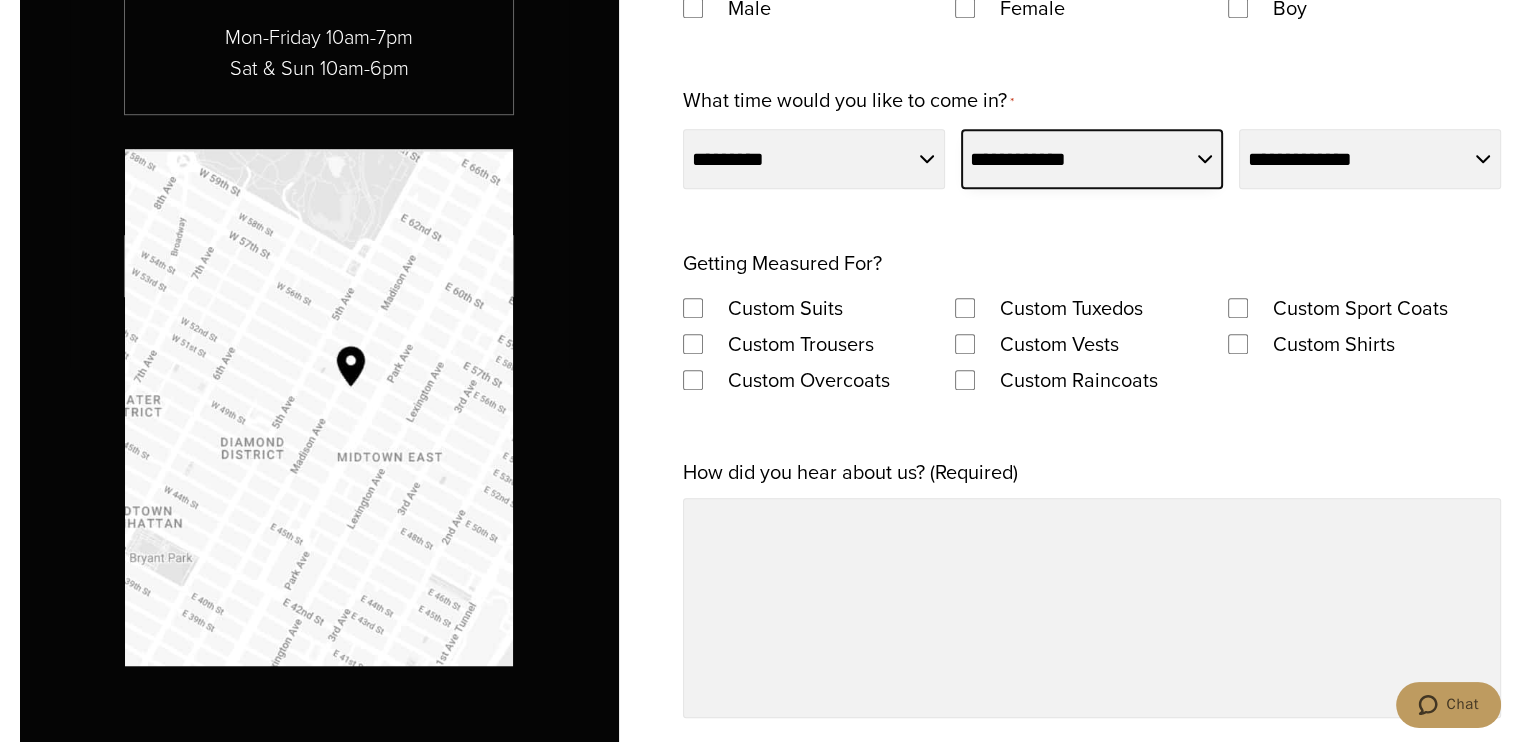 click on "**********" at bounding box center [1092, 159] 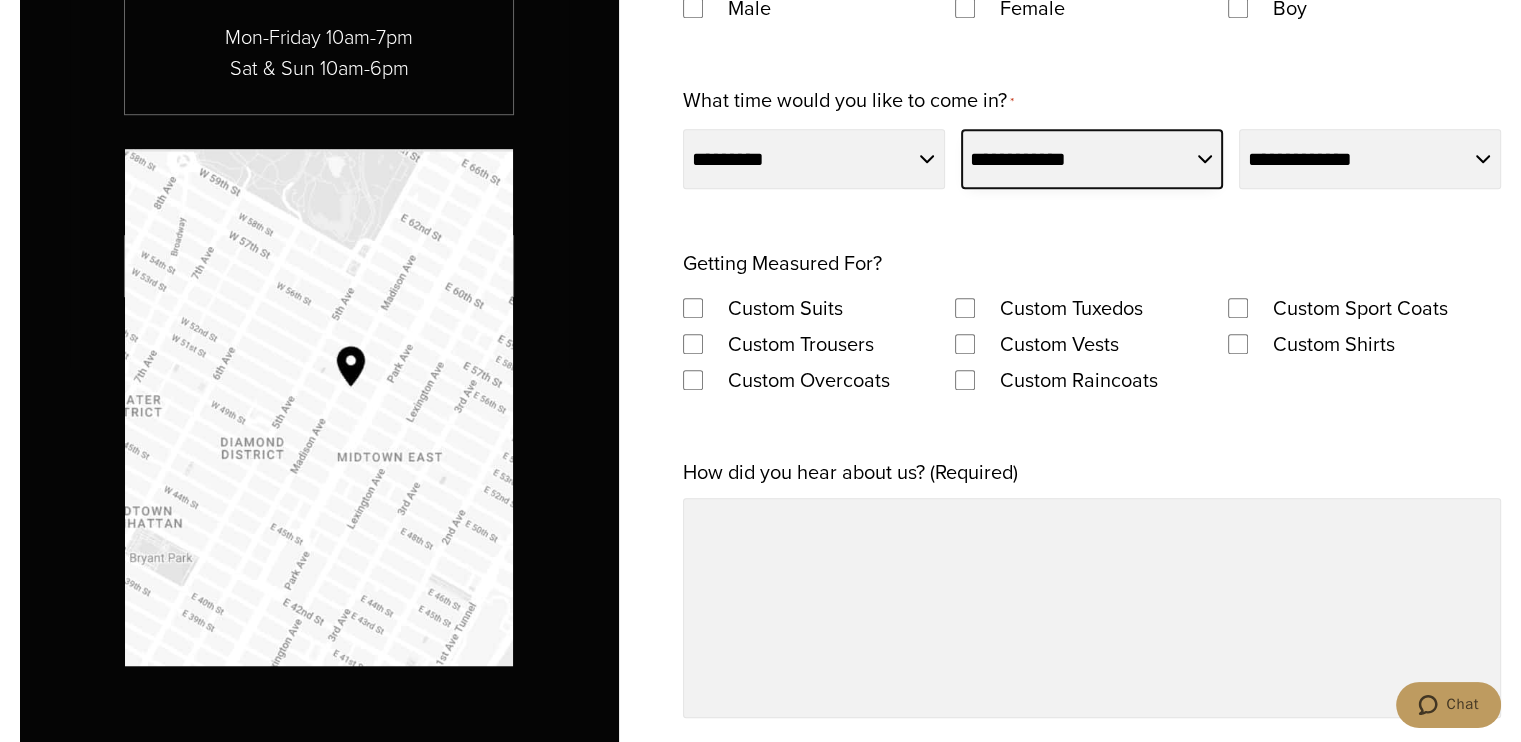 select on "*" 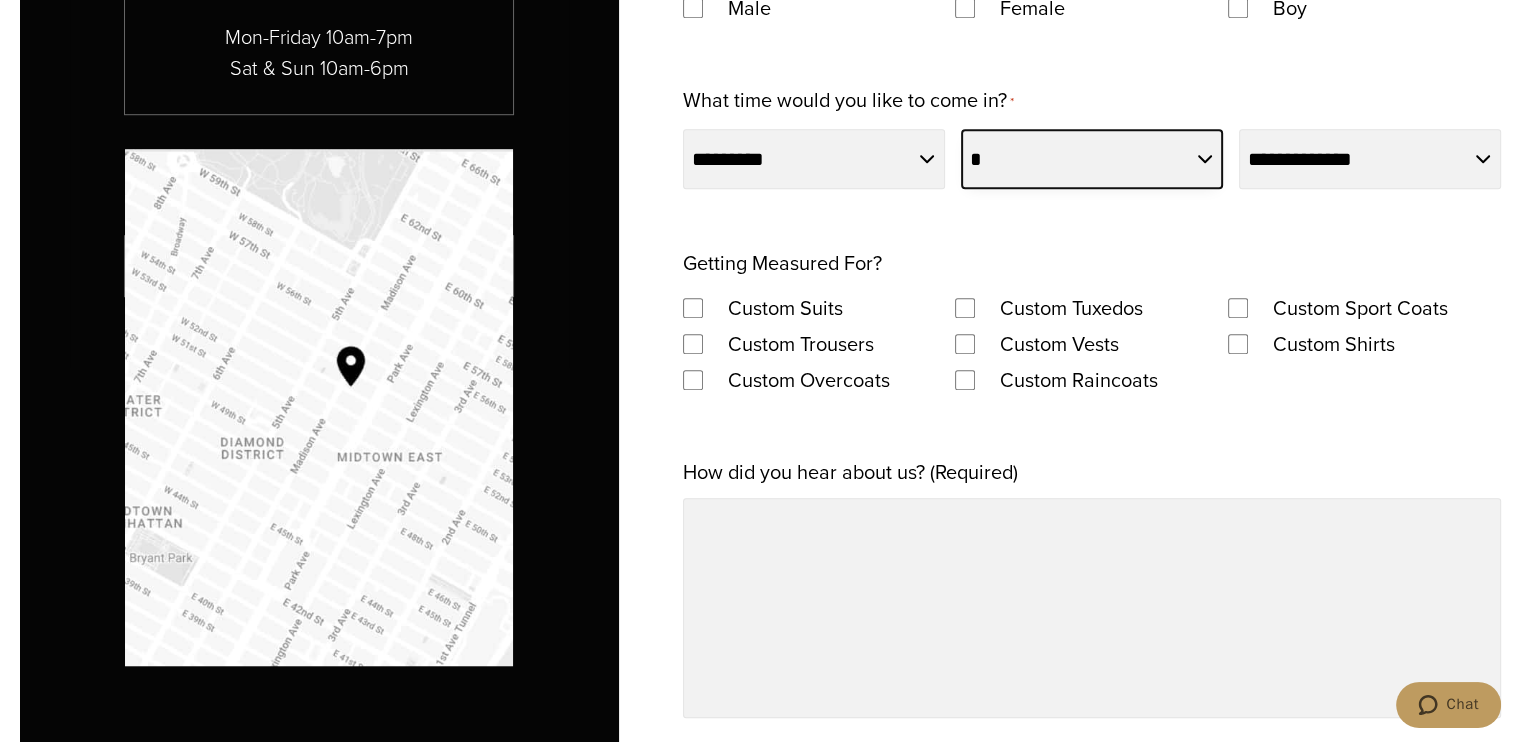 click on "**********" at bounding box center [1092, 159] 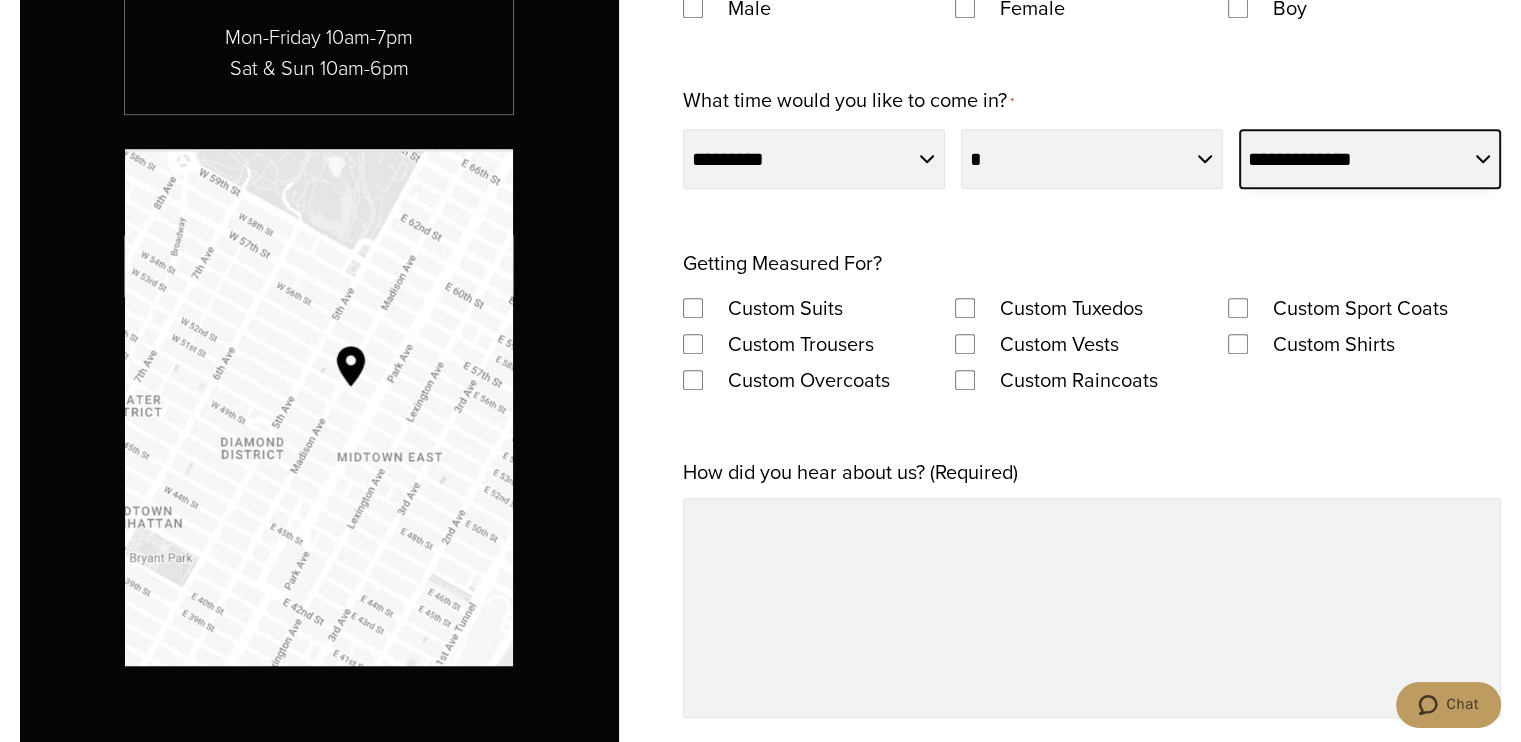 click on "**********" at bounding box center (1370, 159) 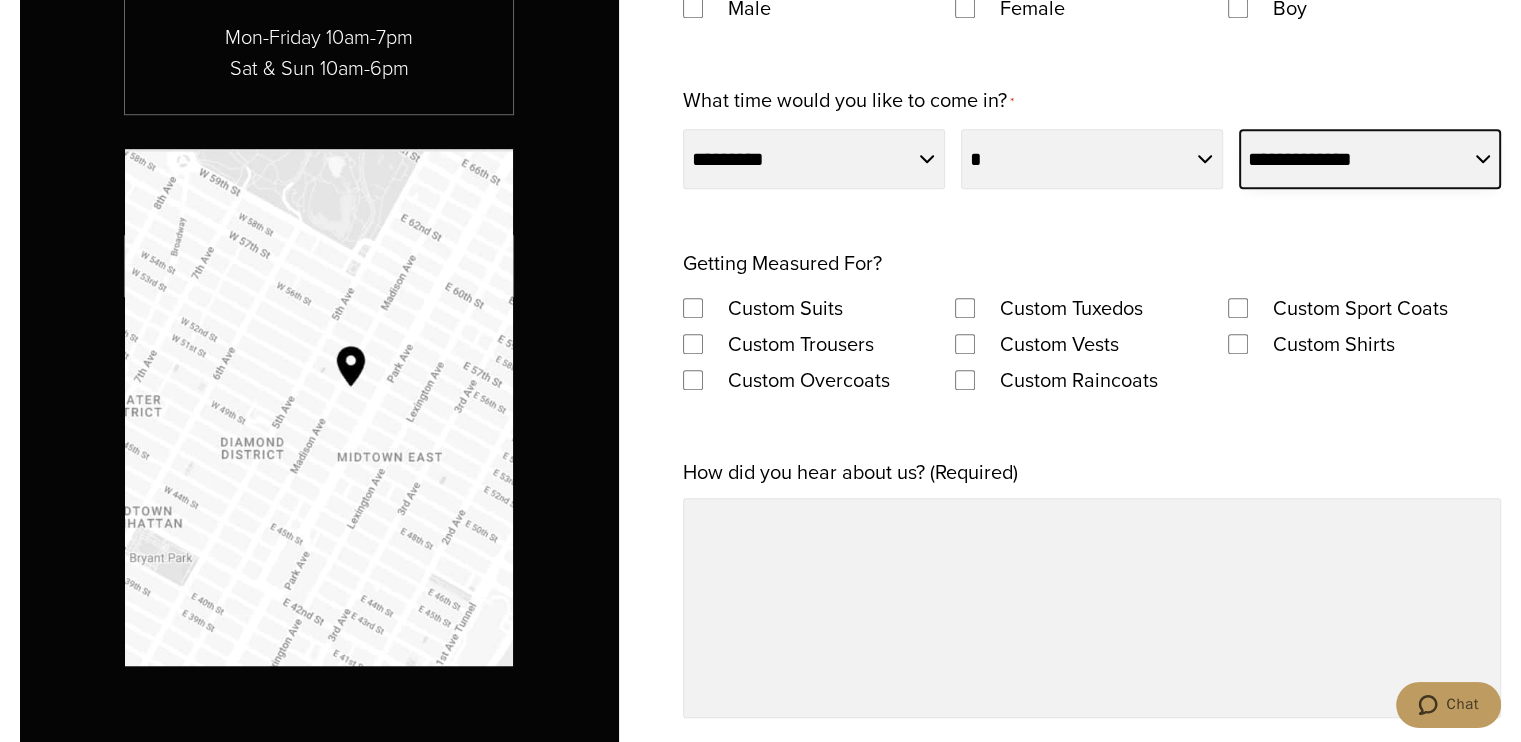 select on "********" 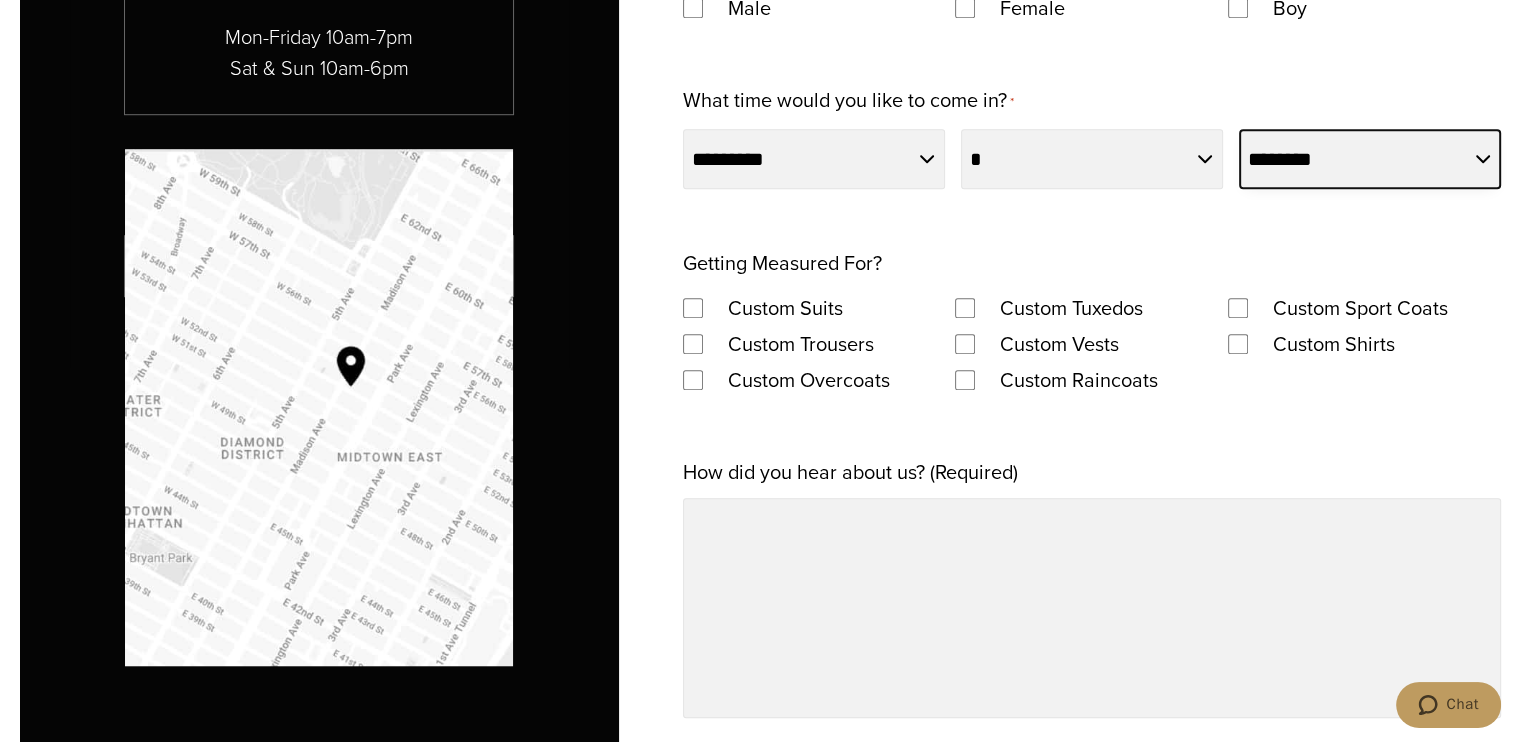 click on "**********" at bounding box center (1370, 159) 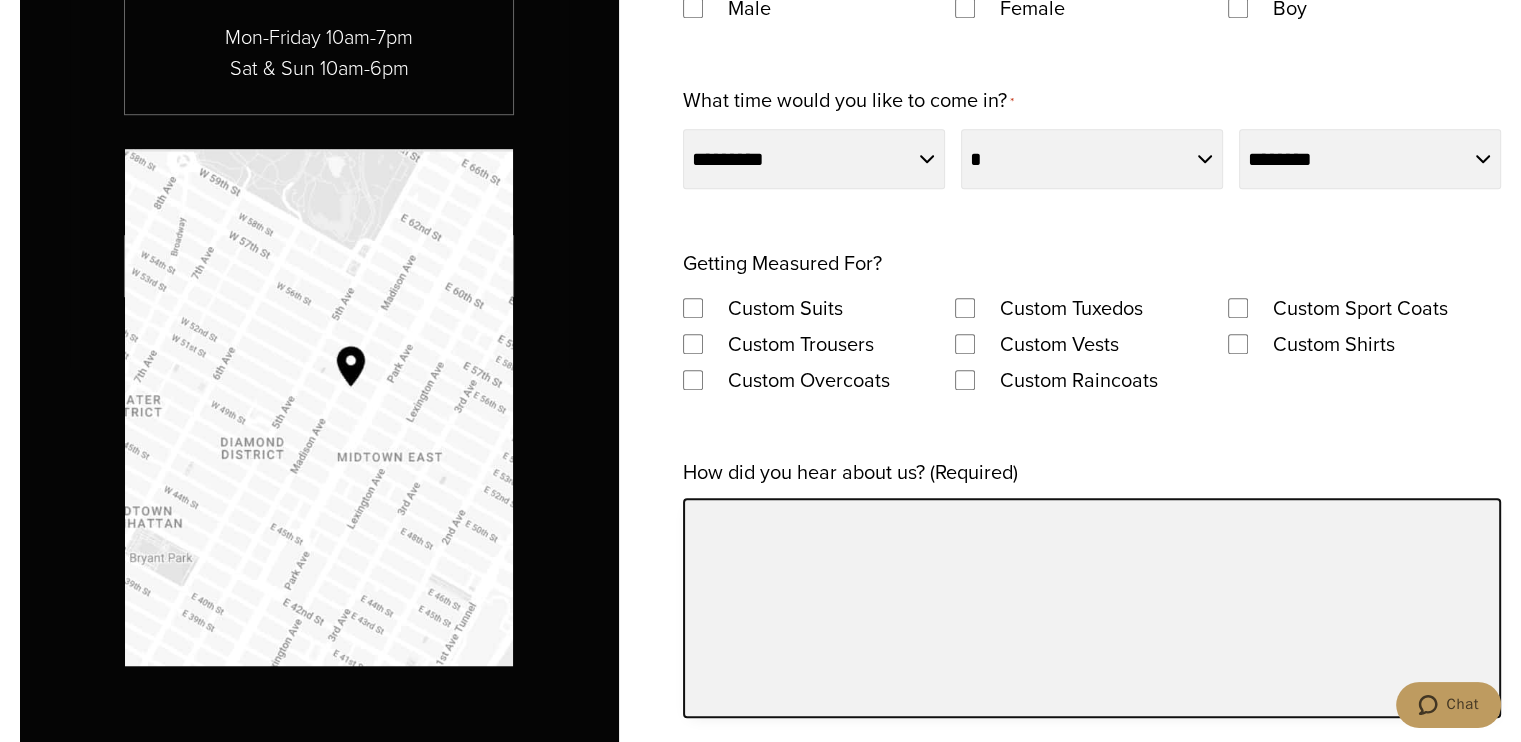 click on "How did you hear about us? (Required)" at bounding box center [1092, 608] 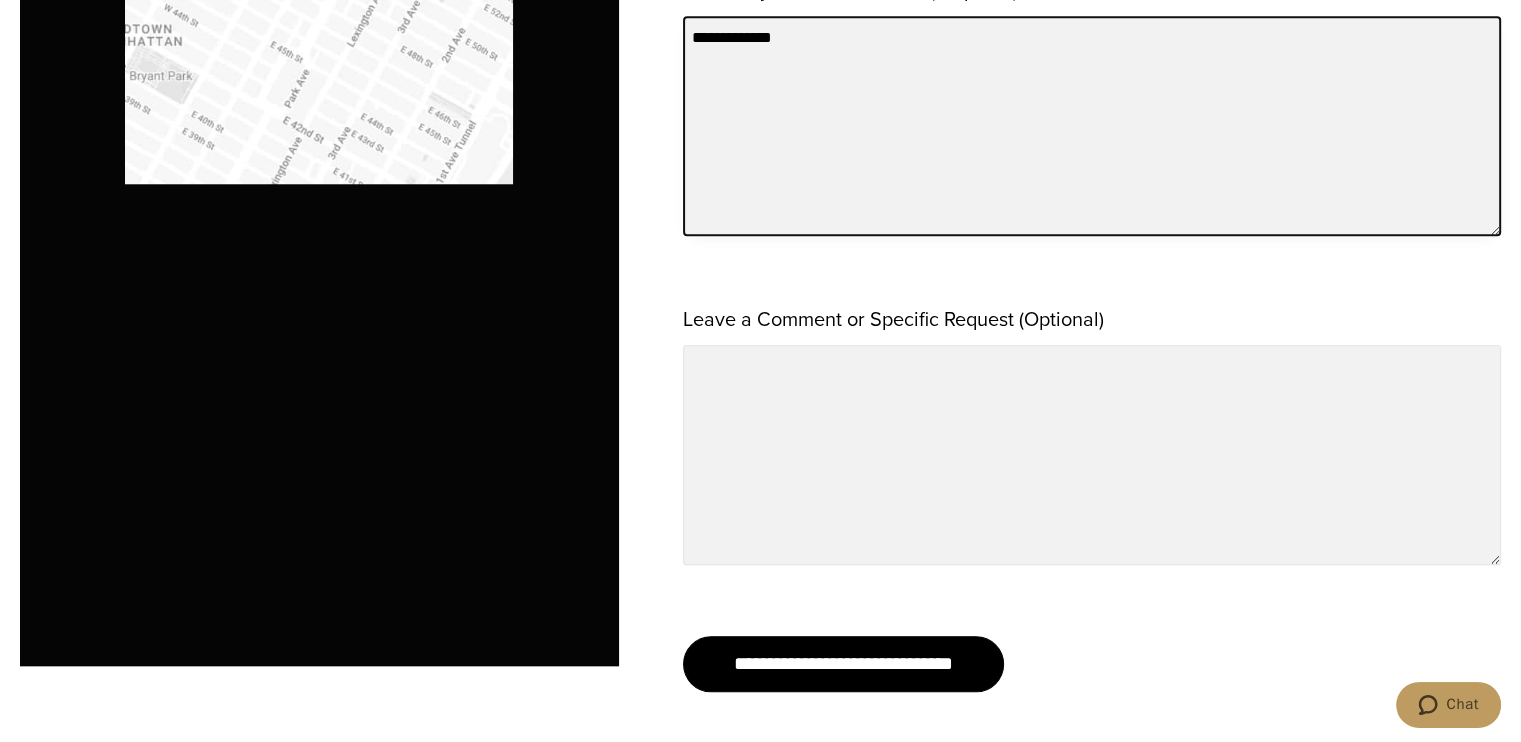 scroll, scrollTop: 1941, scrollLeft: 0, axis: vertical 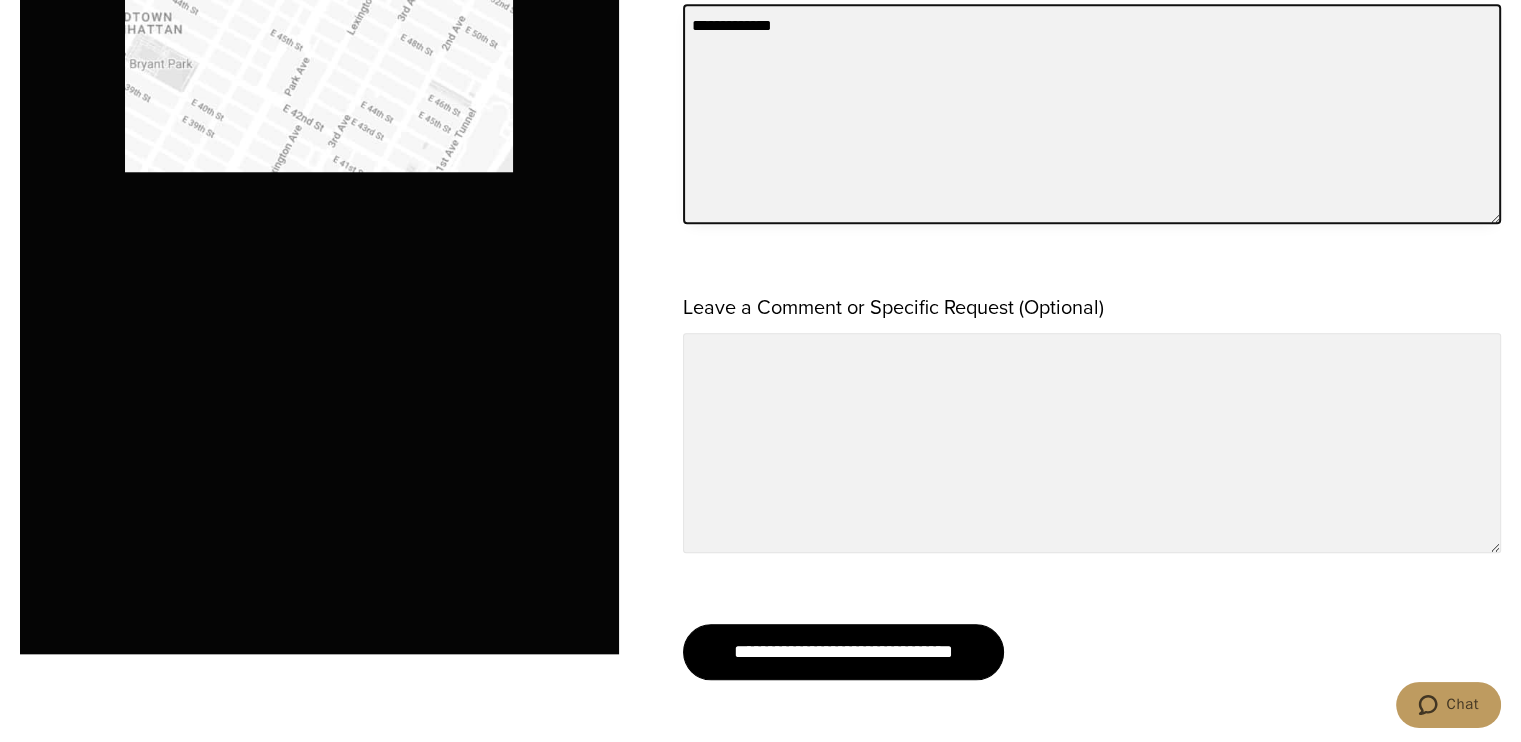 type on "**********" 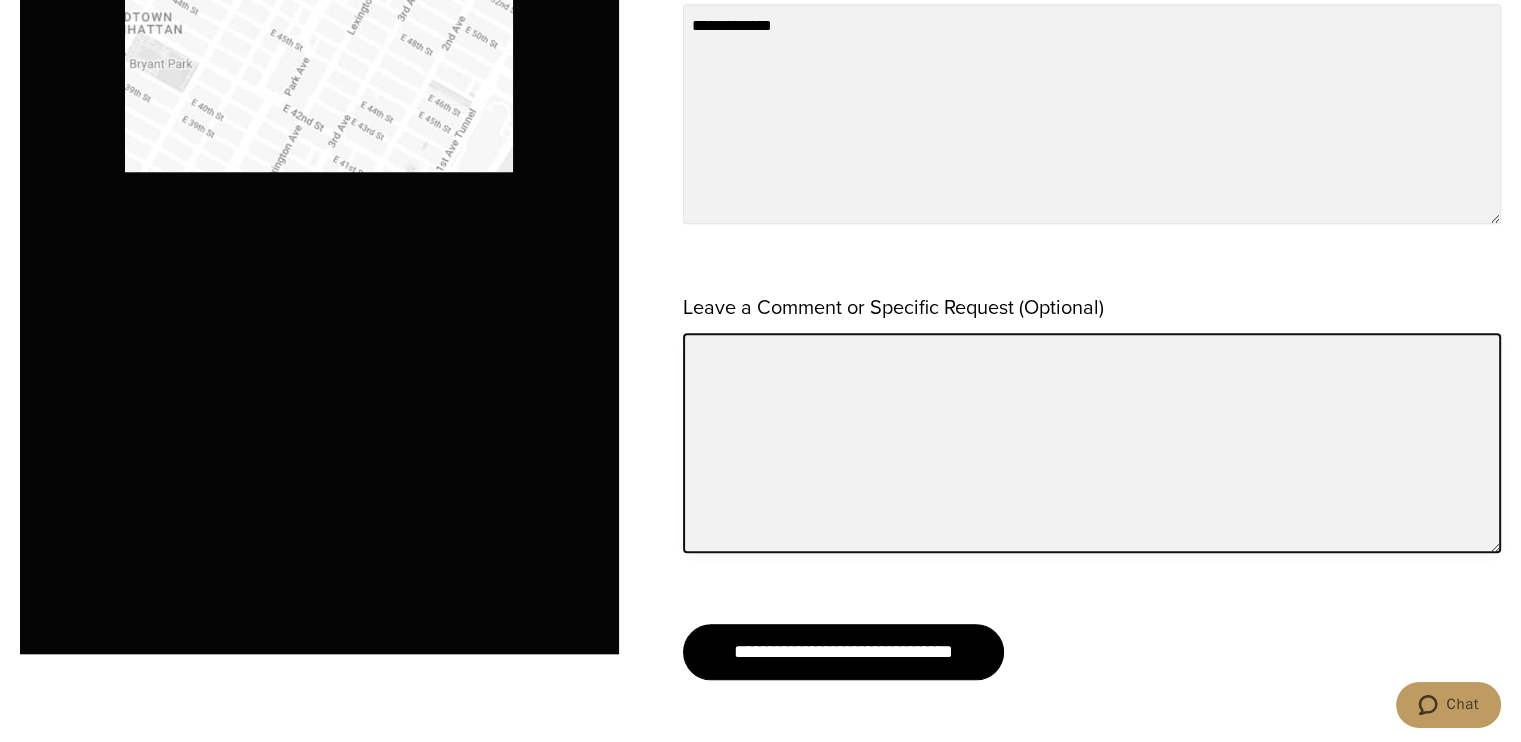 click on "Leave a Comment or Specific Request (Optional)" at bounding box center (1092, 443) 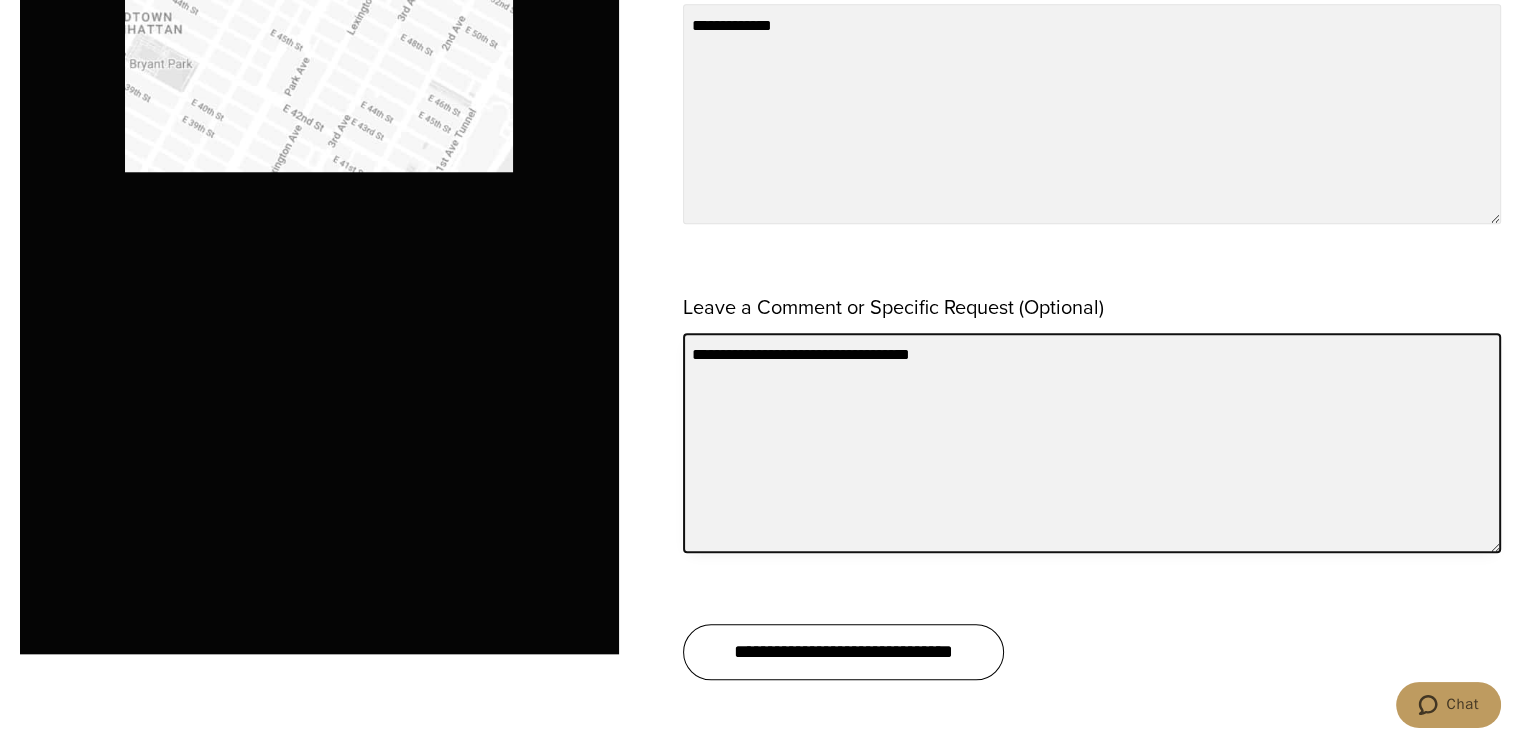 type on "**********" 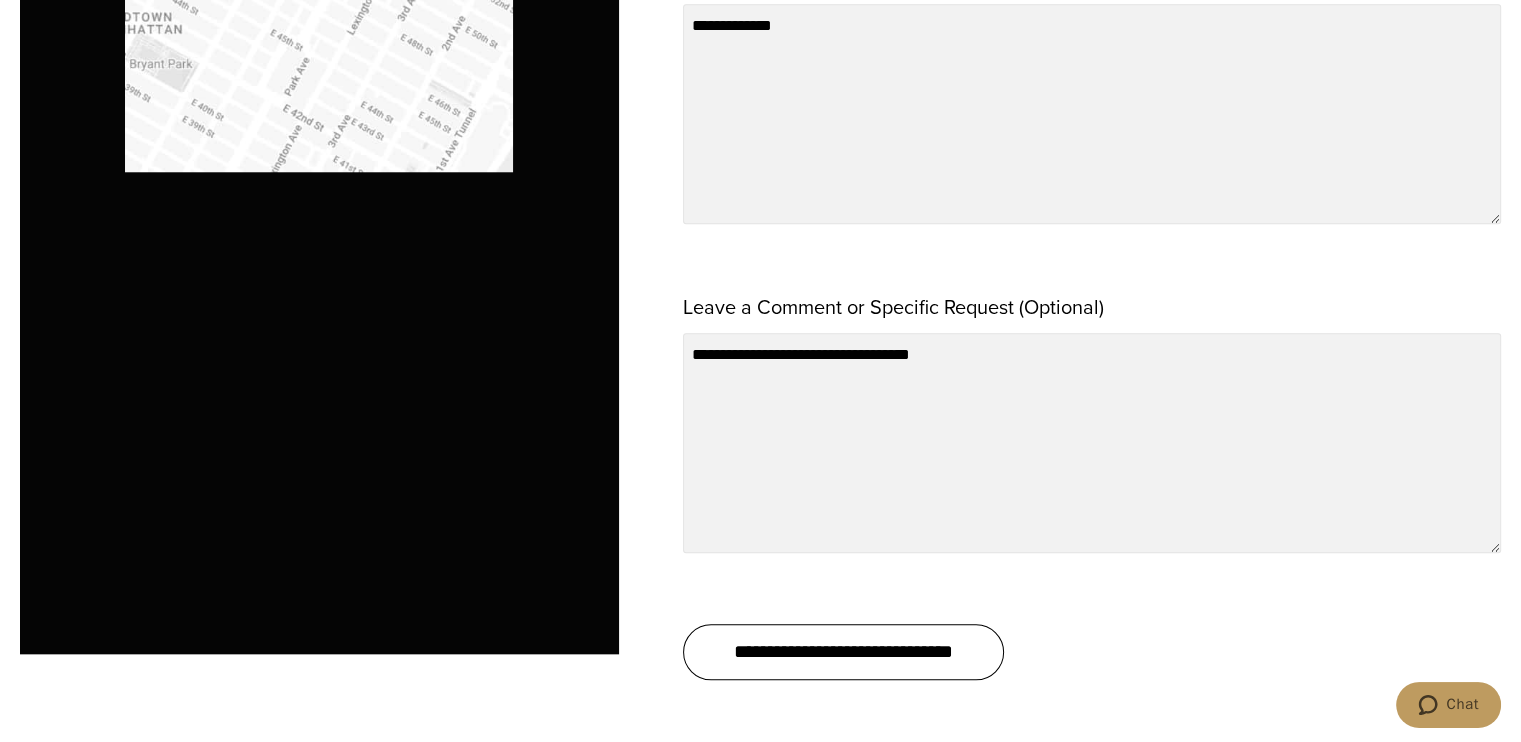 click on "**********" at bounding box center (843, 652) 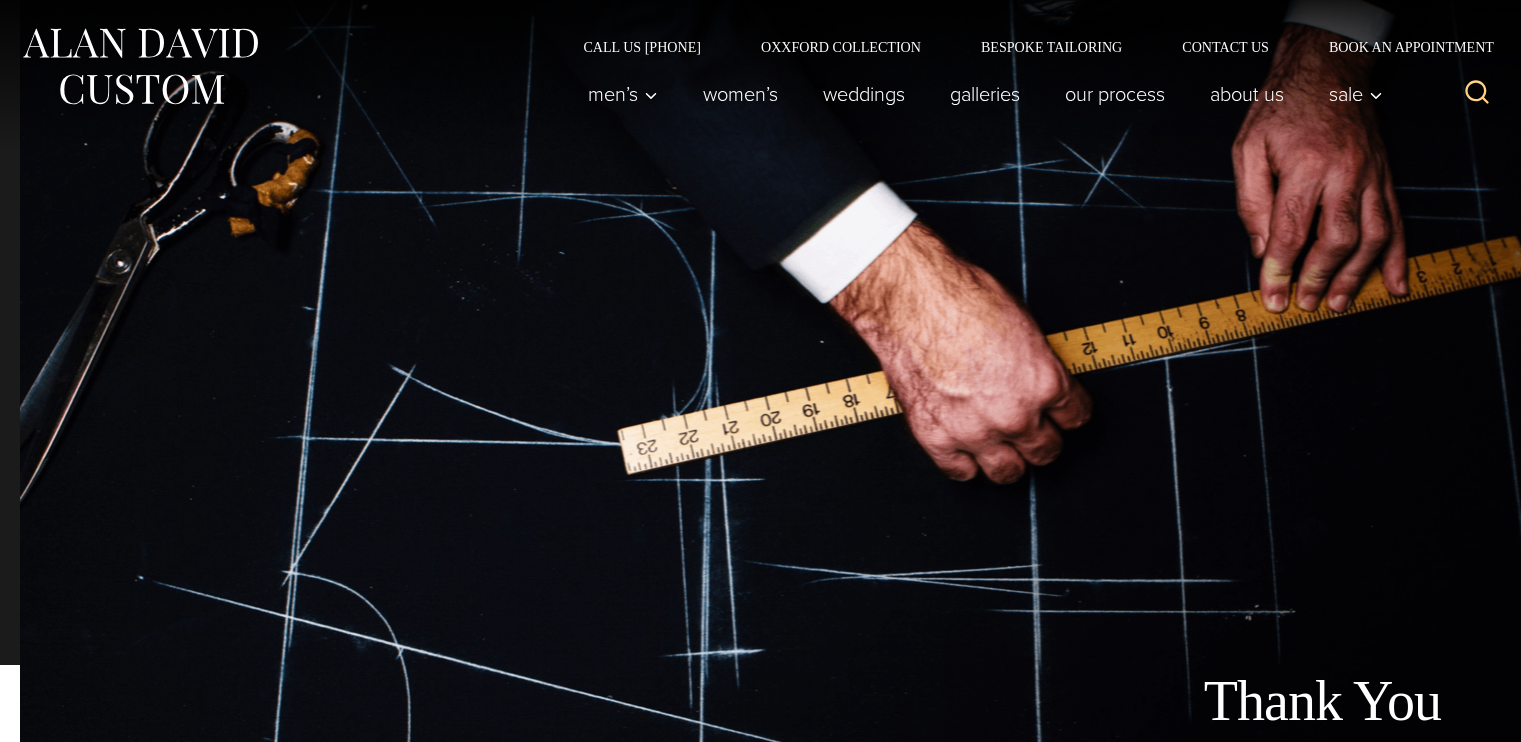 scroll, scrollTop: 0, scrollLeft: 0, axis: both 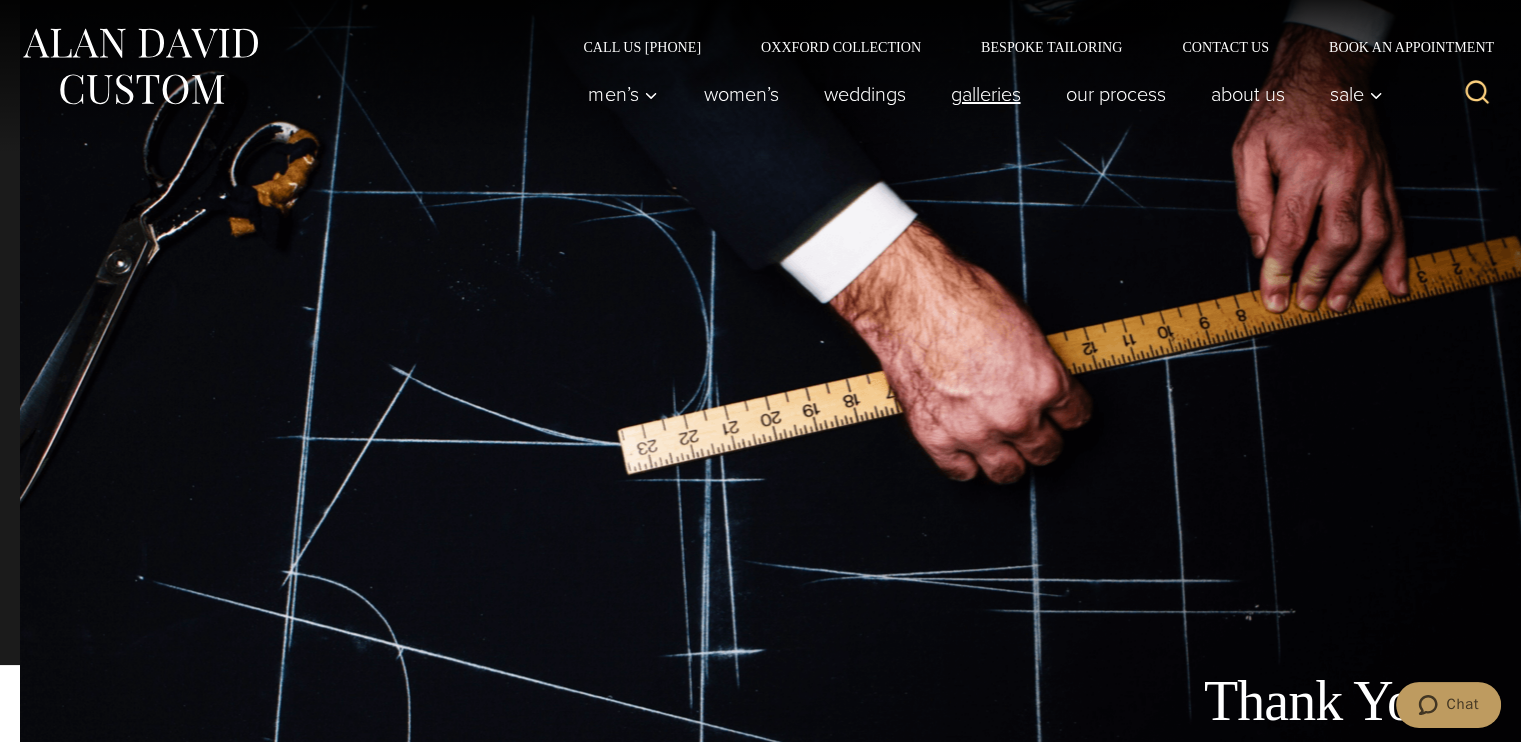 click on "Galleries" at bounding box center [985, 94] 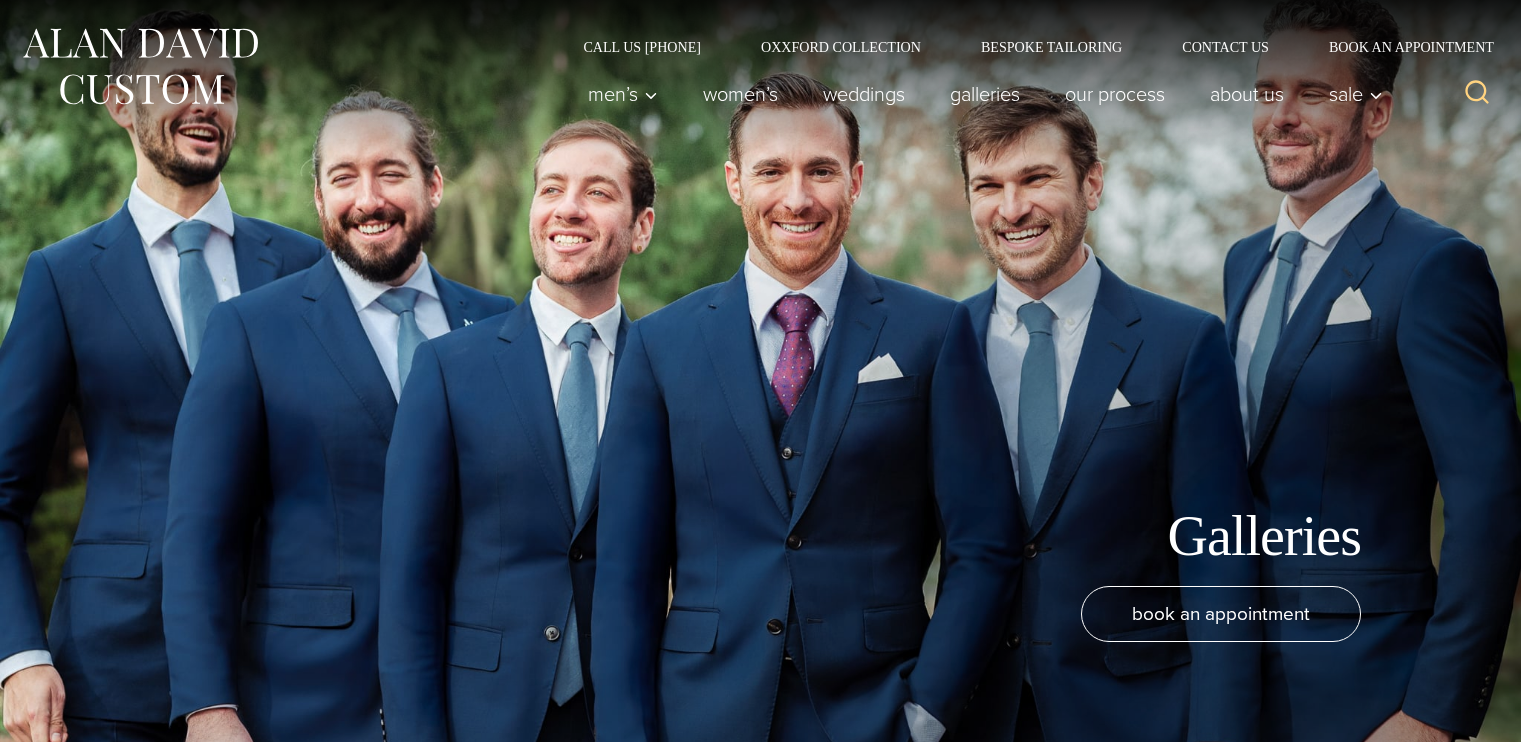 scroll, scrollTop: 0, scrollLeft: 0, axis: both 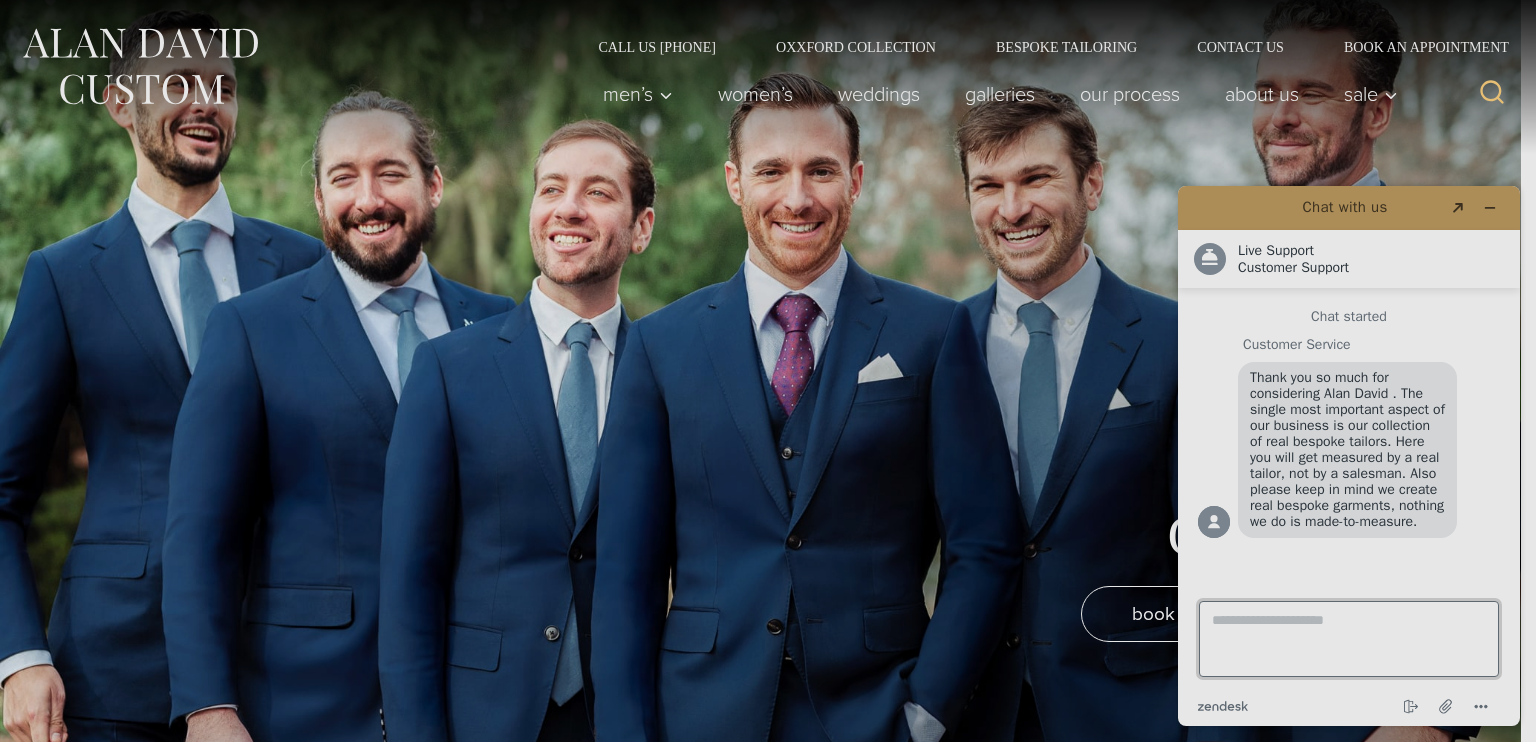 click on "Type a message here..." at bounding box center (1349, 639) 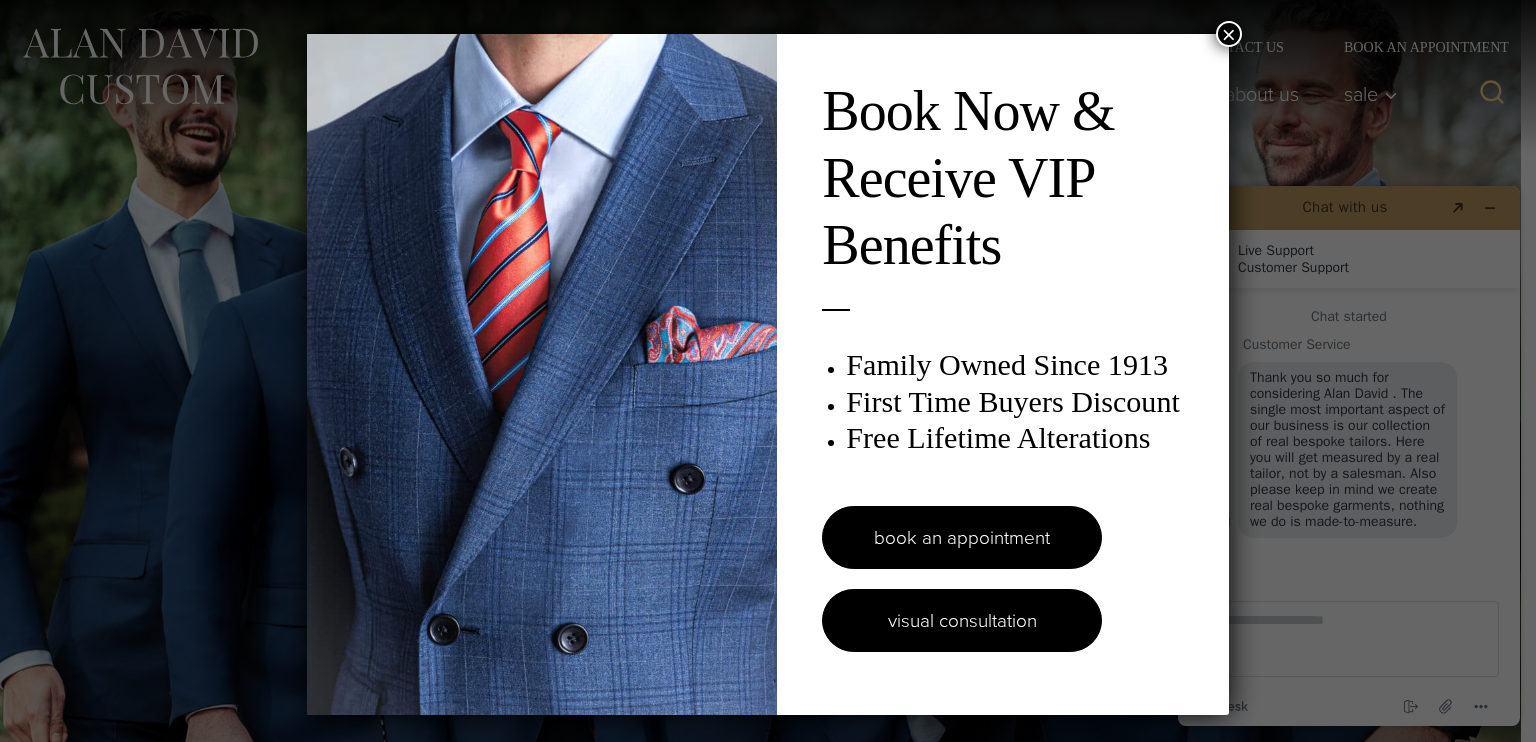 click on "visual consultation" at bounding box center (962, 620) 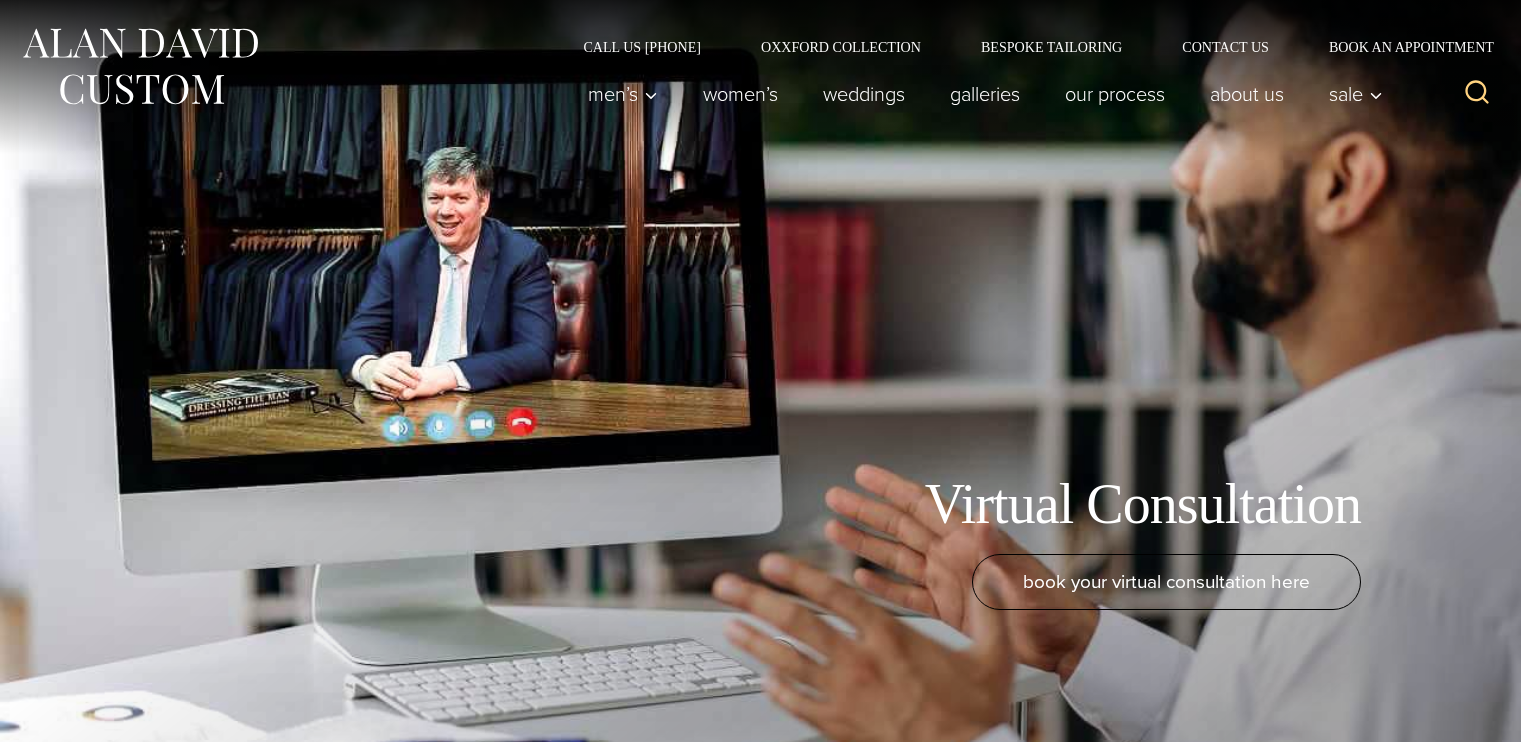 scroll, scrollTop: 0, scrollLeft: 0, axis: both 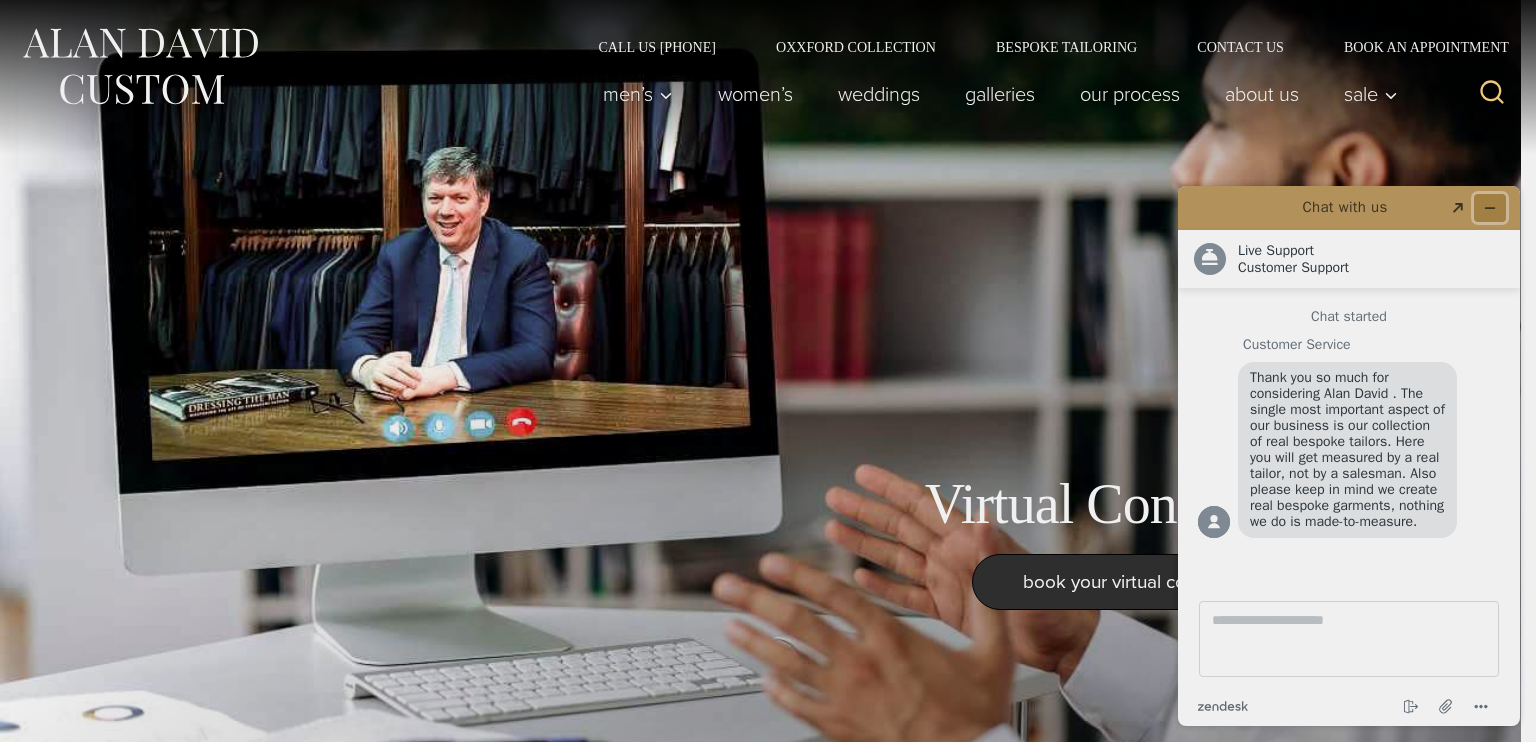 click at bounding box center (1490, 208) 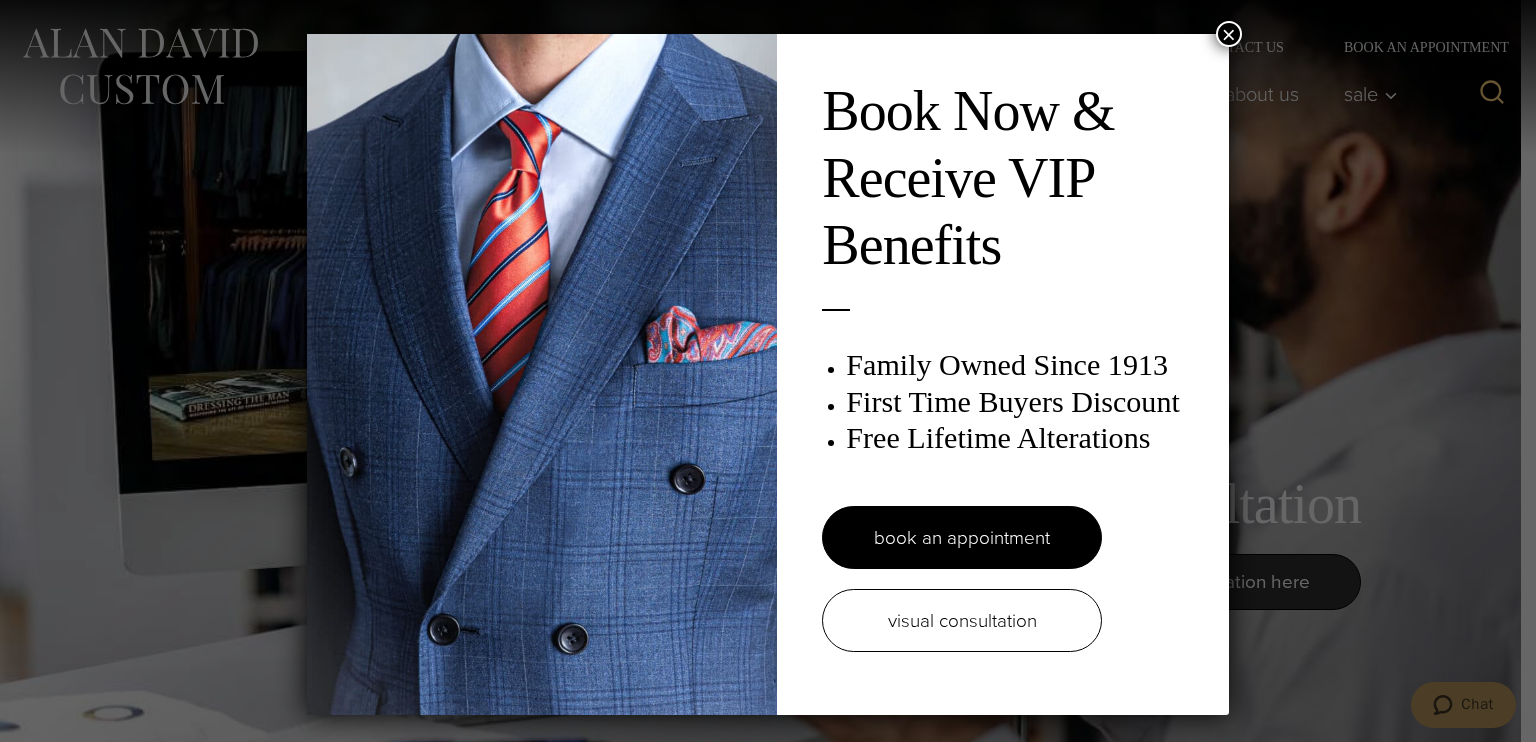 click on "×" at bounding box center (1229, 34) 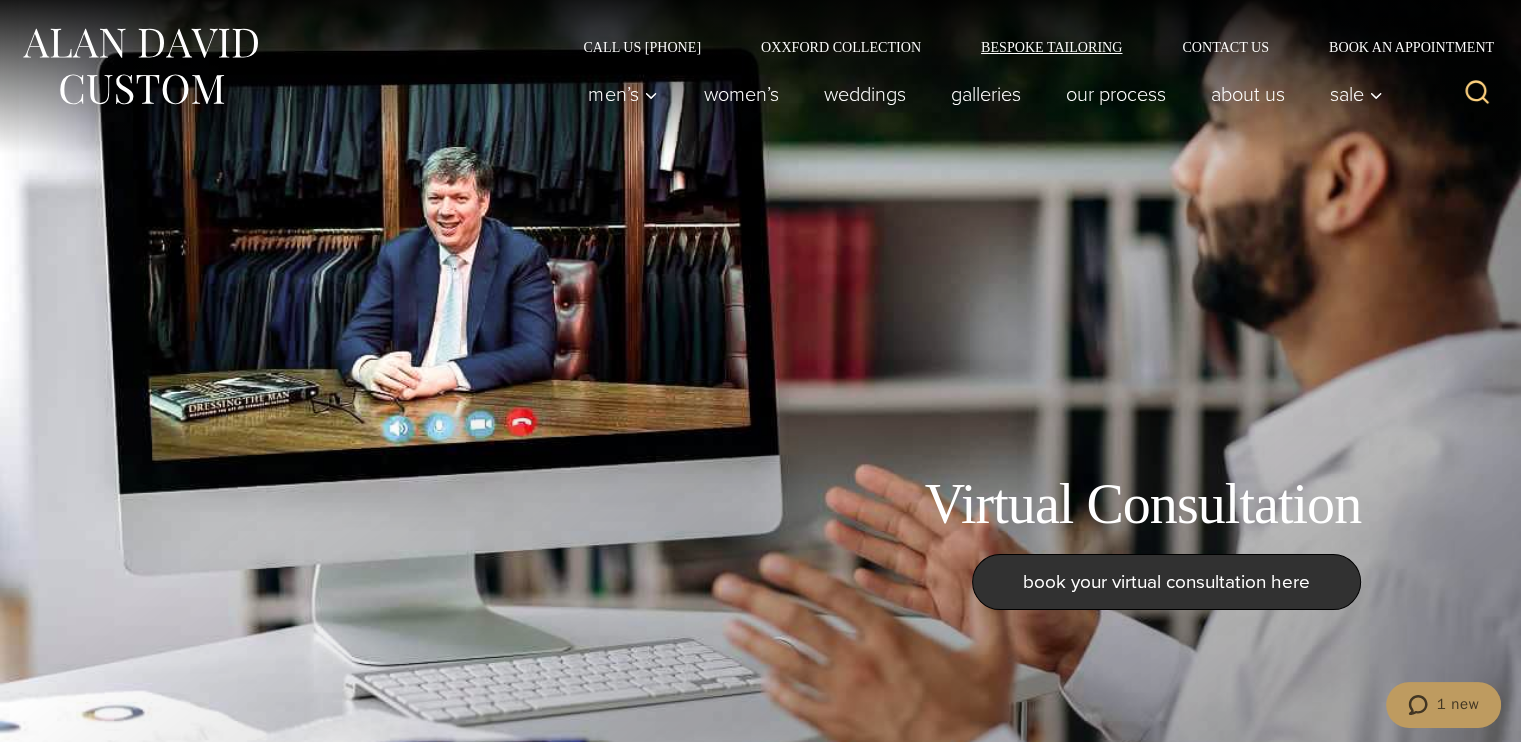 click on "Bespoke Tailoring" at bounding box center (1051, 47) 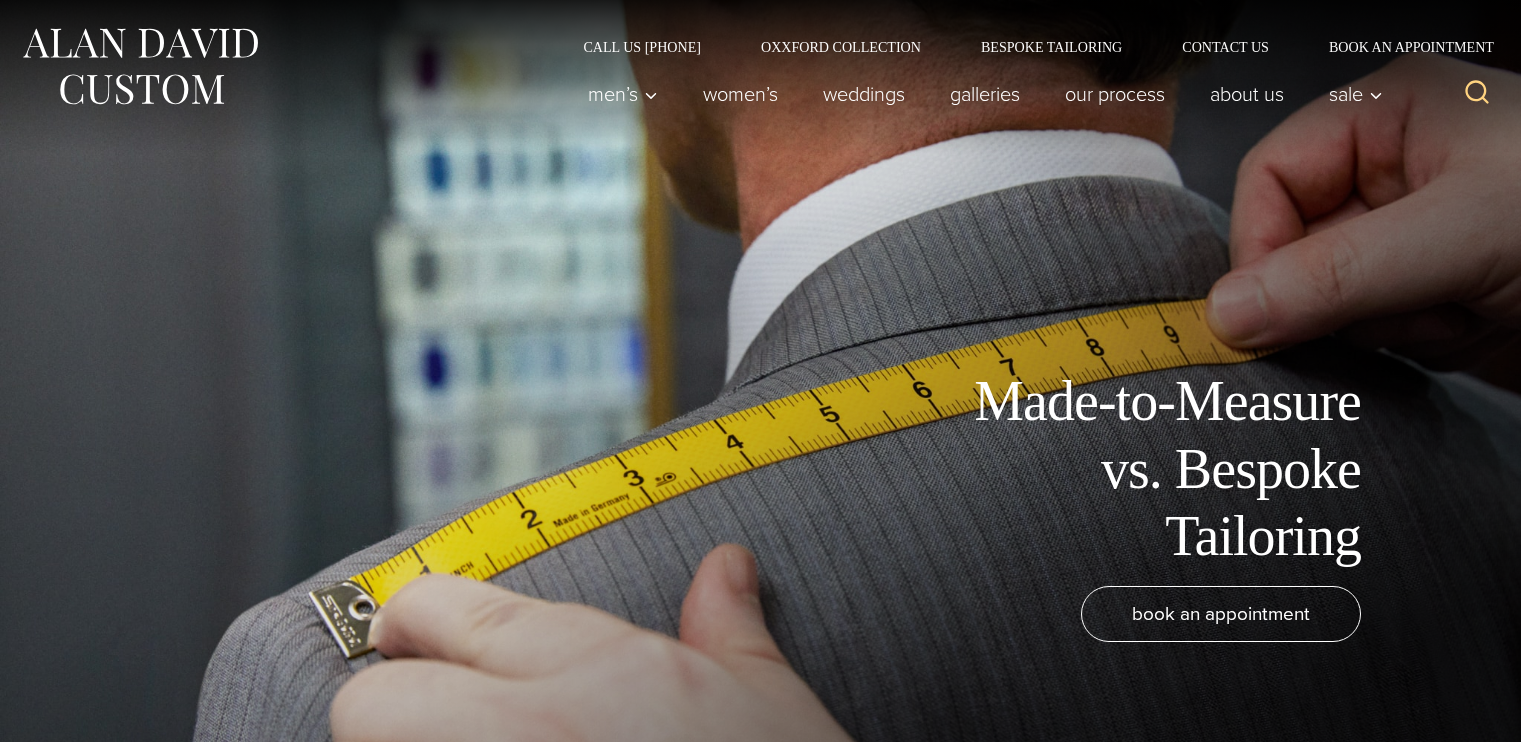 scroll, scrollTop: 0, scrollLeft: 0, axis: both 